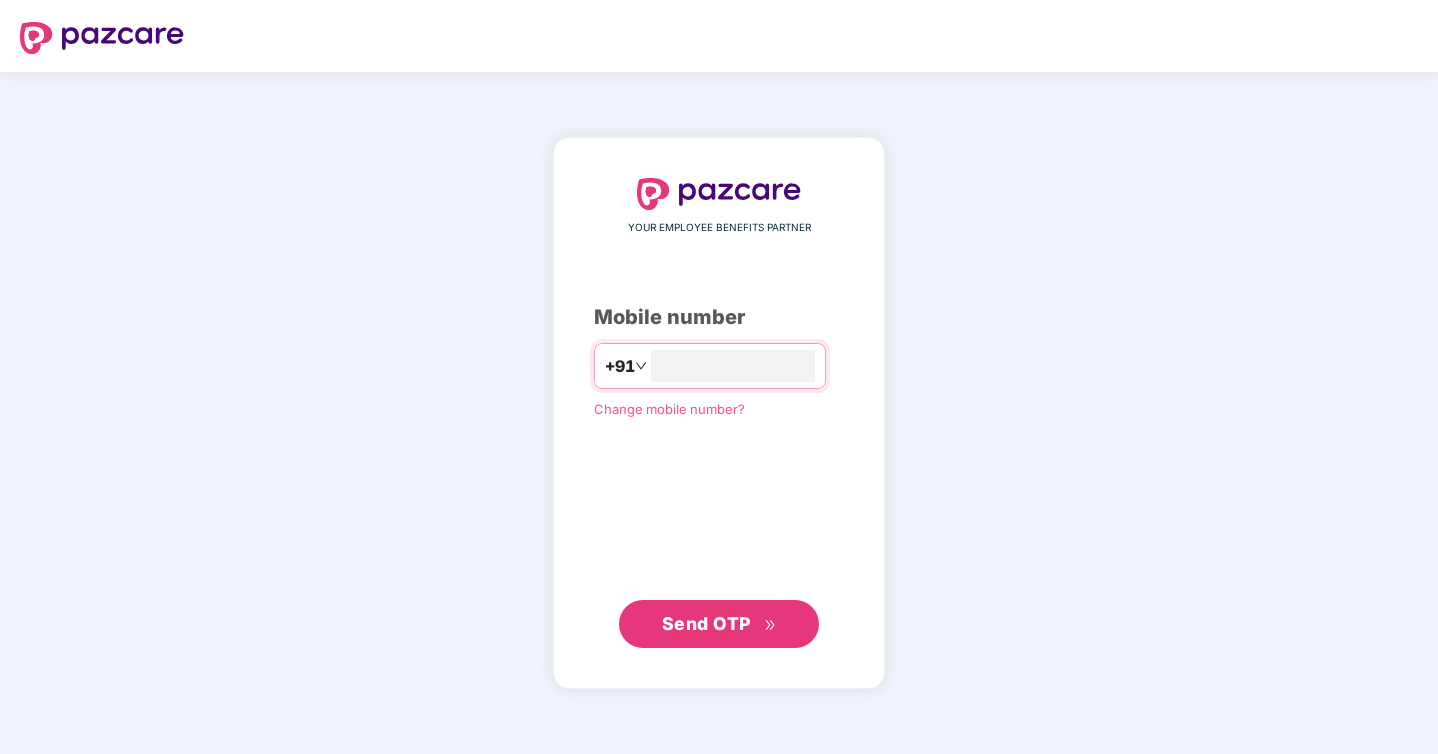 scroll, scrollTop: 0, scrollLeft: 0, axis: both 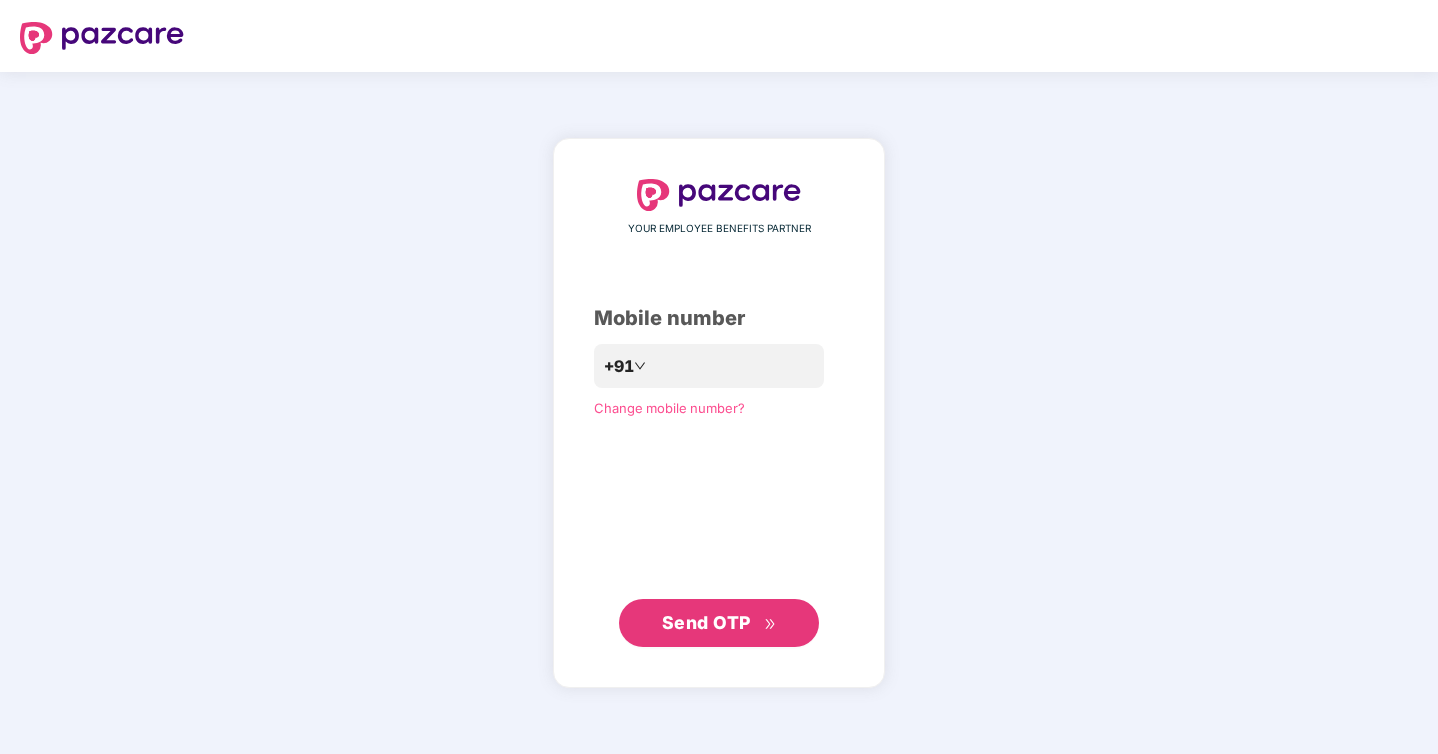 click on "Send OTP" at bounding box center (706, 622) 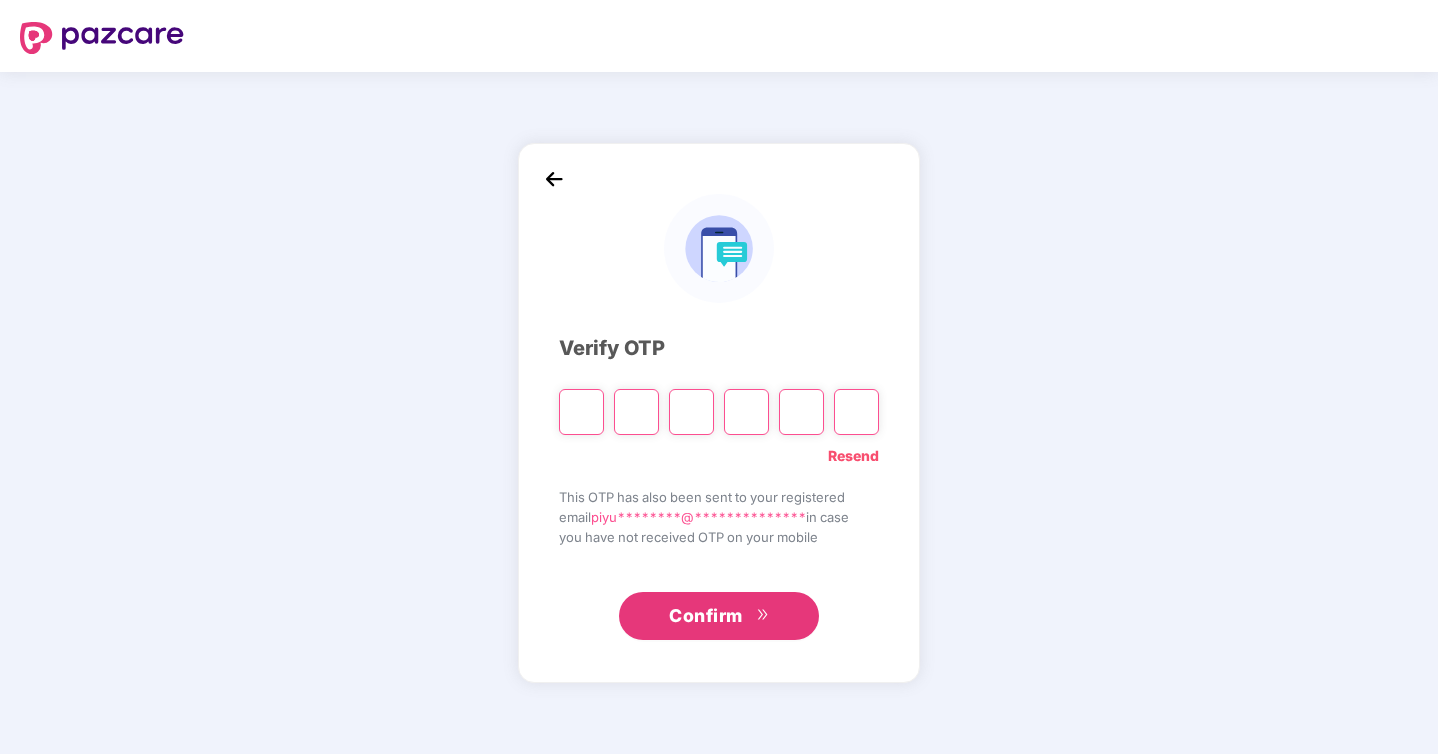 type on "*" 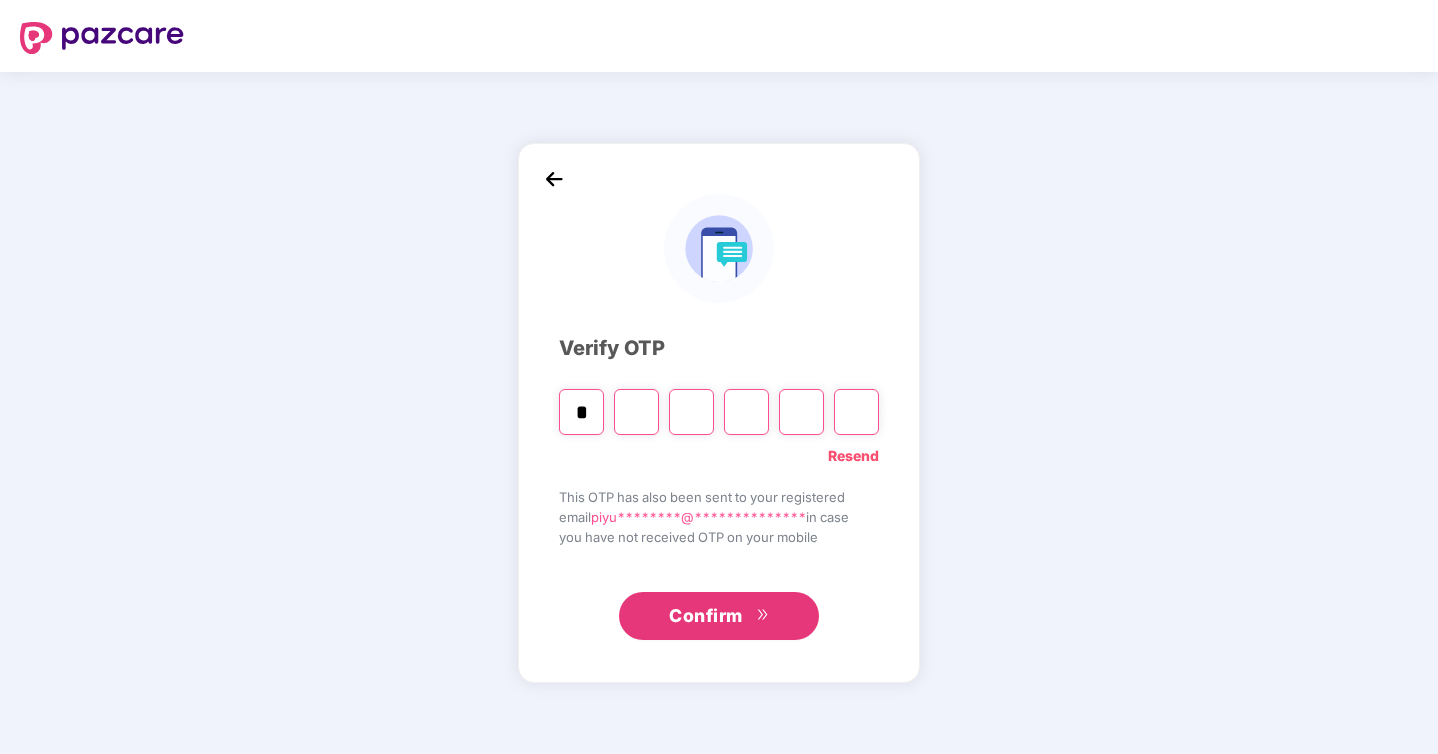 type on "*" 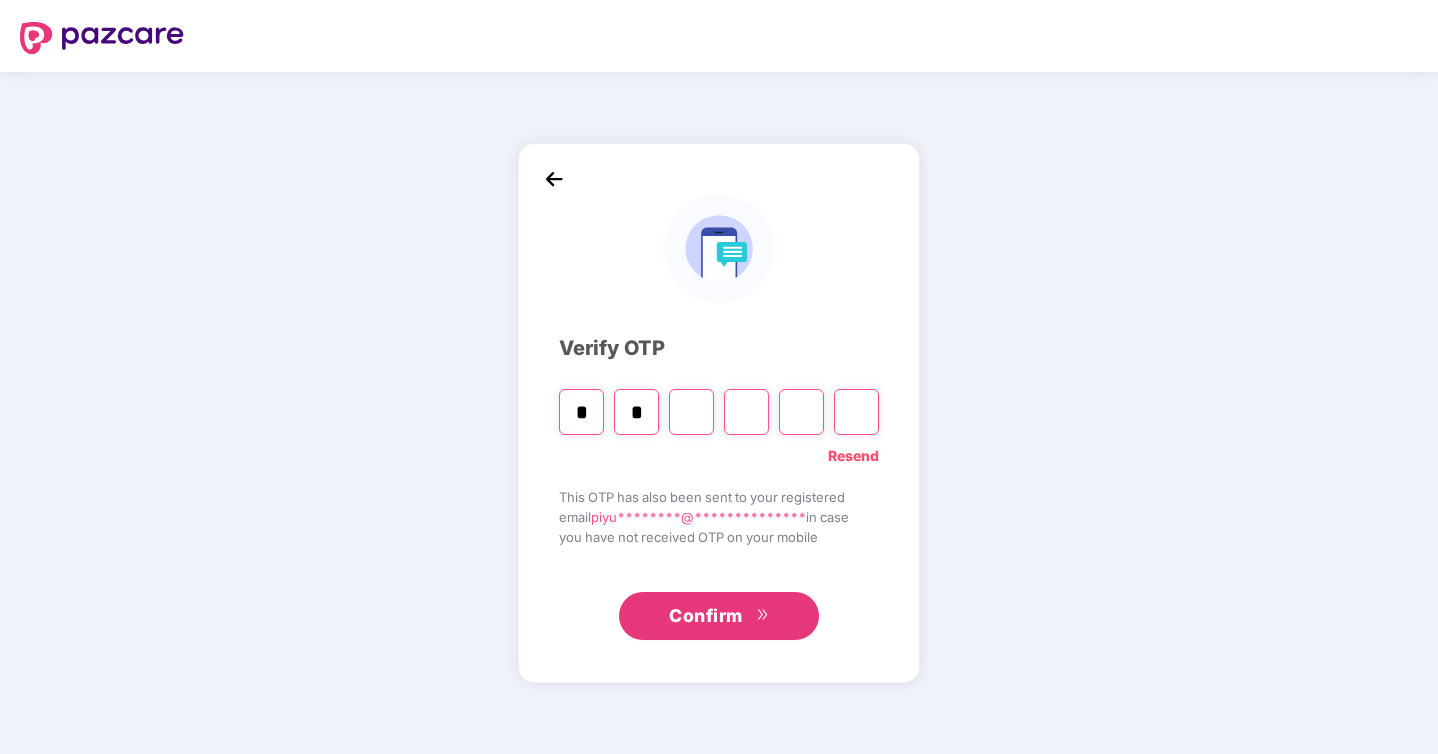 type on "*" 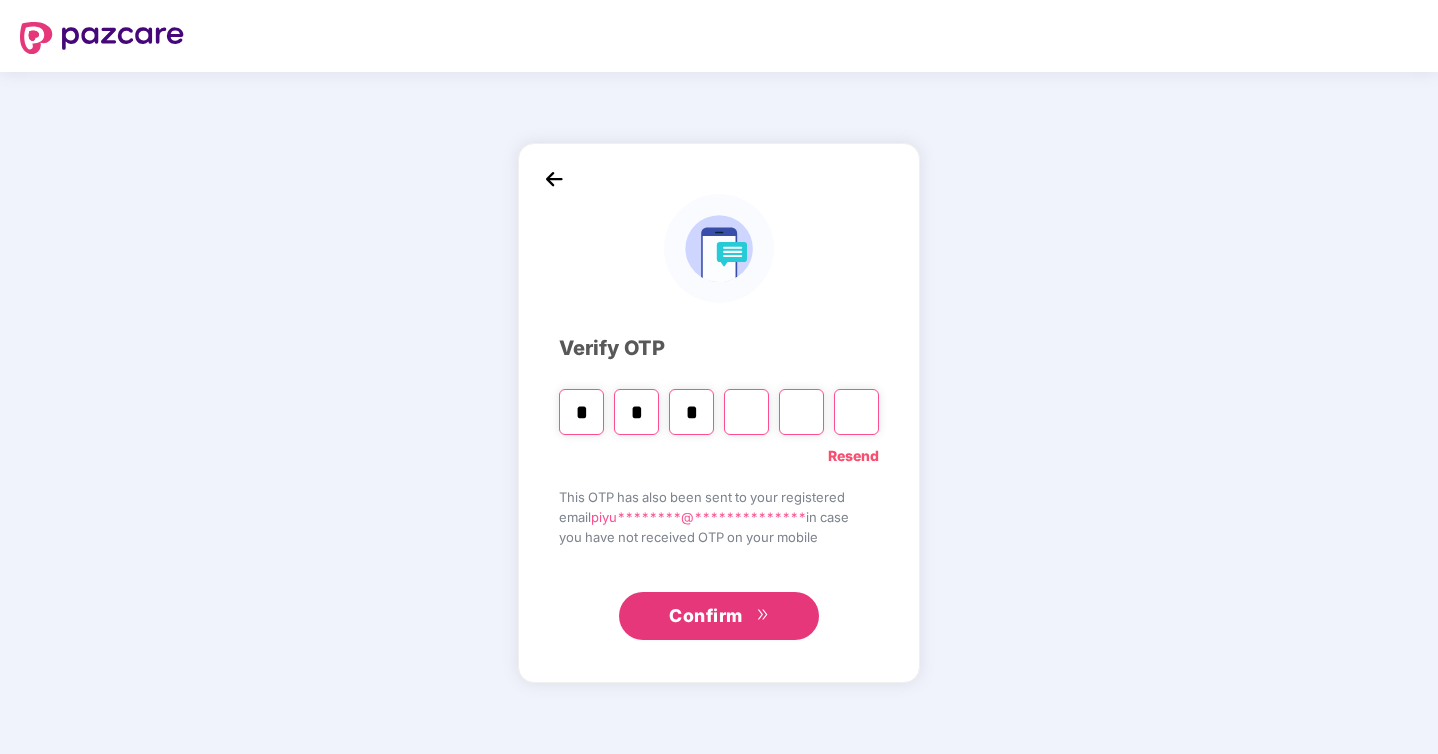type on "*" 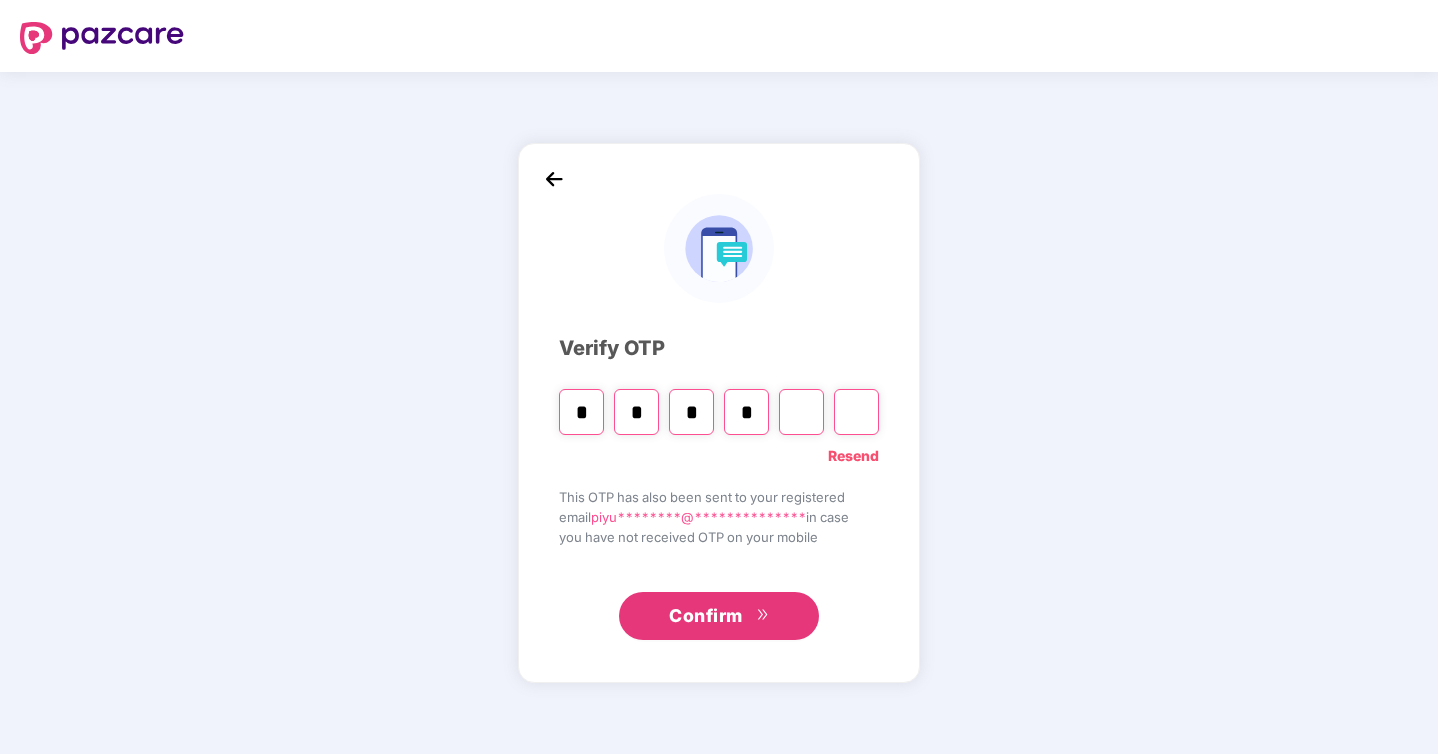 type on "*" 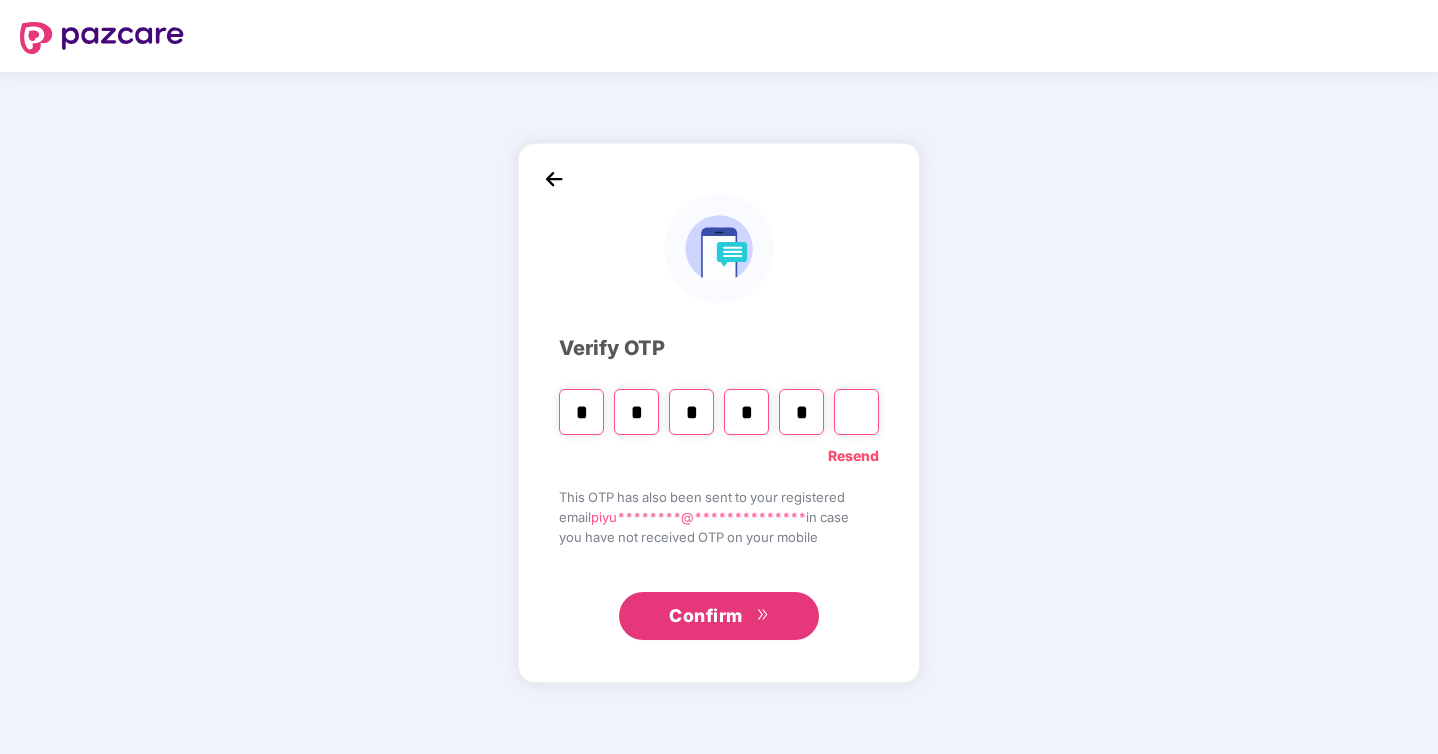 type on "*" 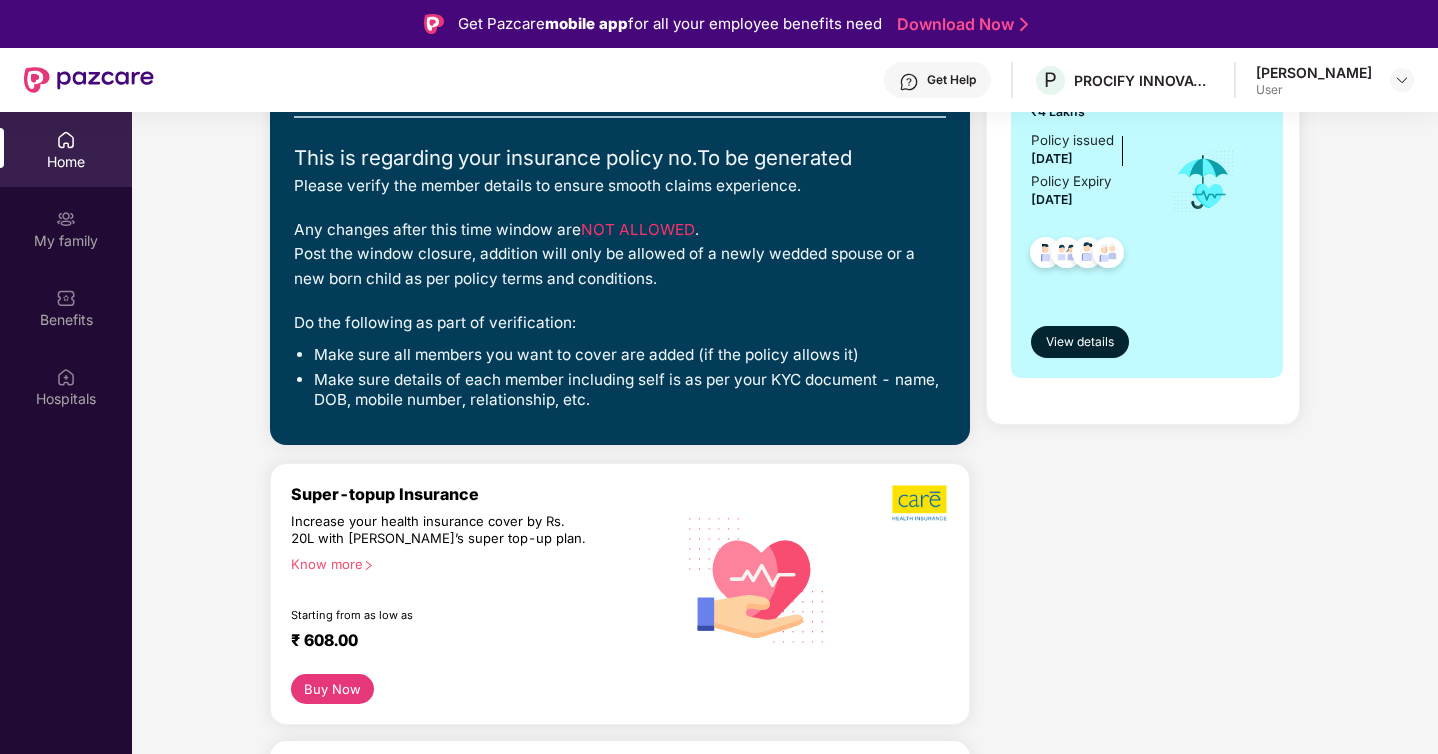 scroll, scrollTop: 0, scrollLeft: 0, axis: both 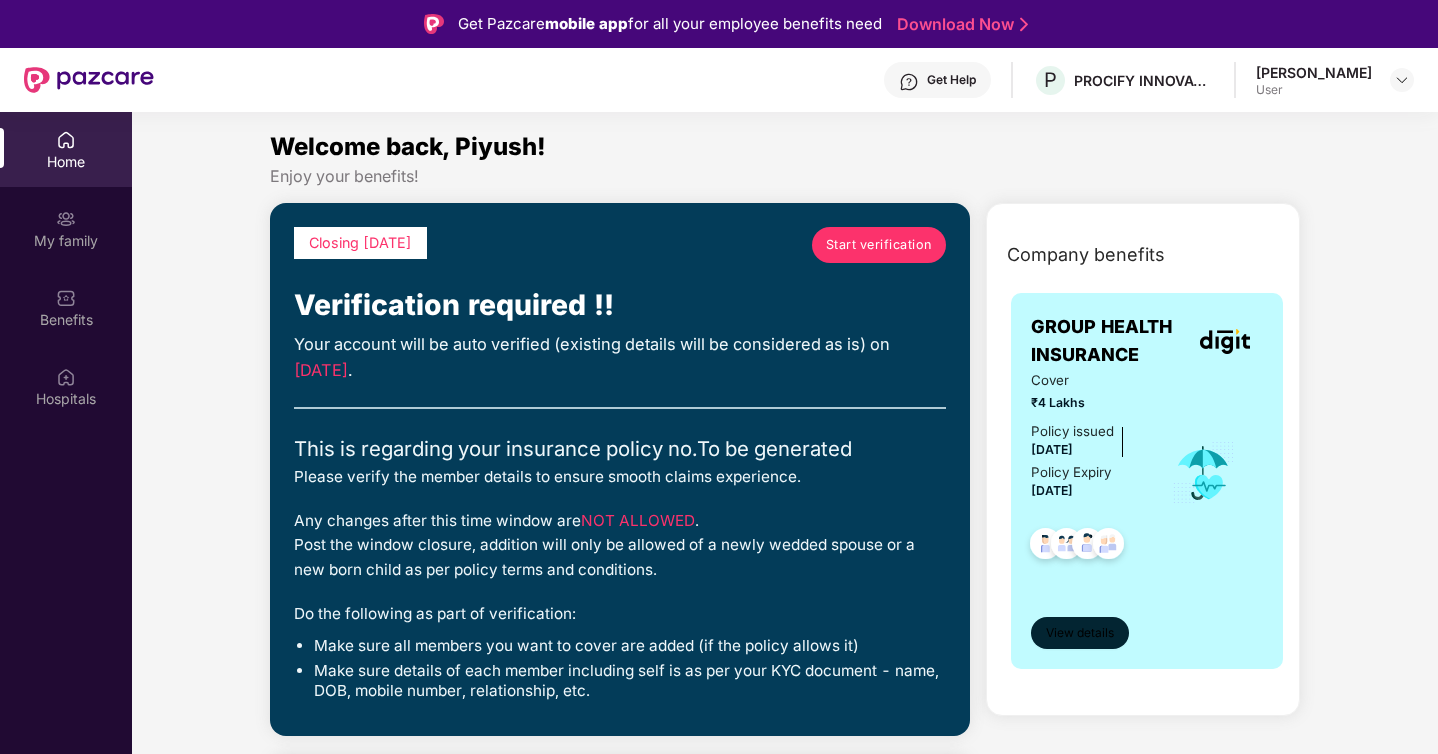 click on "View details" at bounding box center (1080, 633) 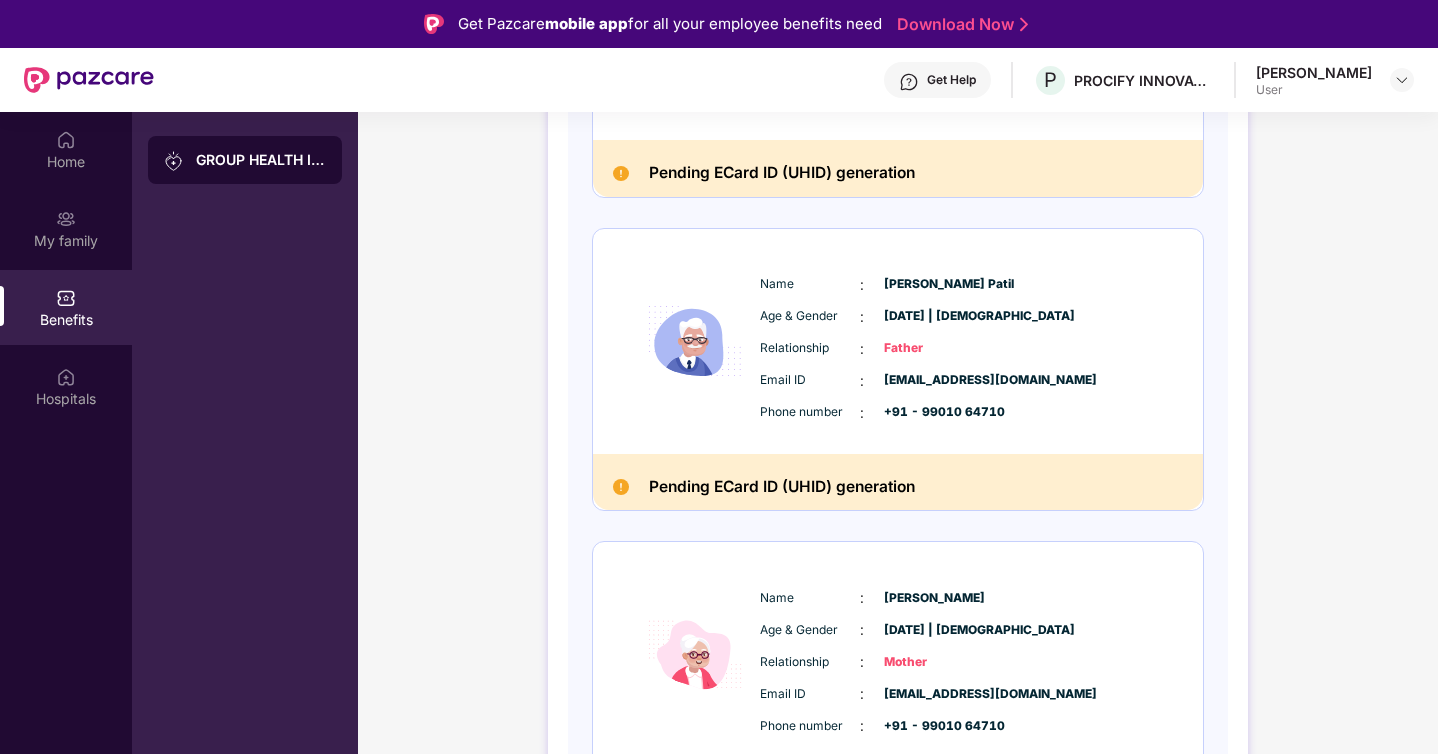 scroll, scrollTop: 1201, scrollLeft: 0, axis: vertical 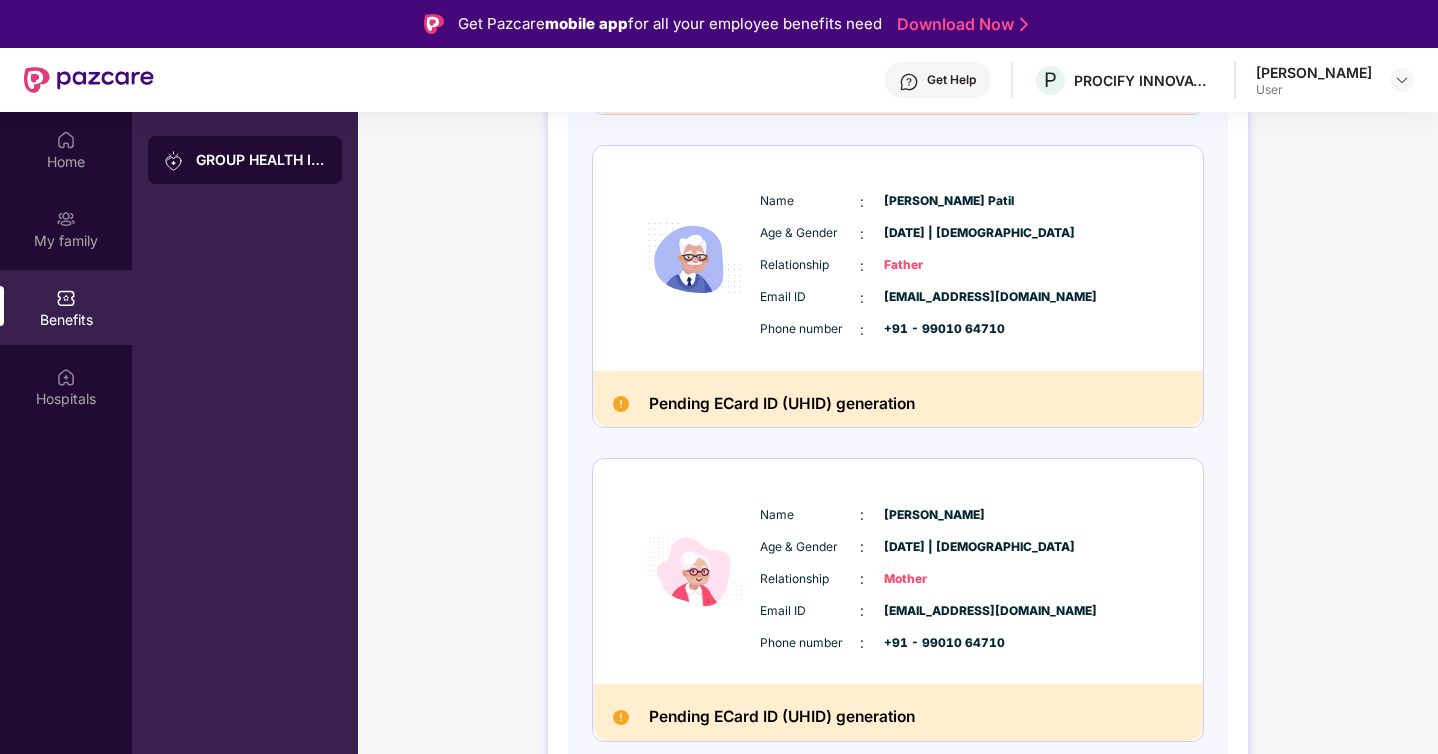 click at bounding box center (695, 572) 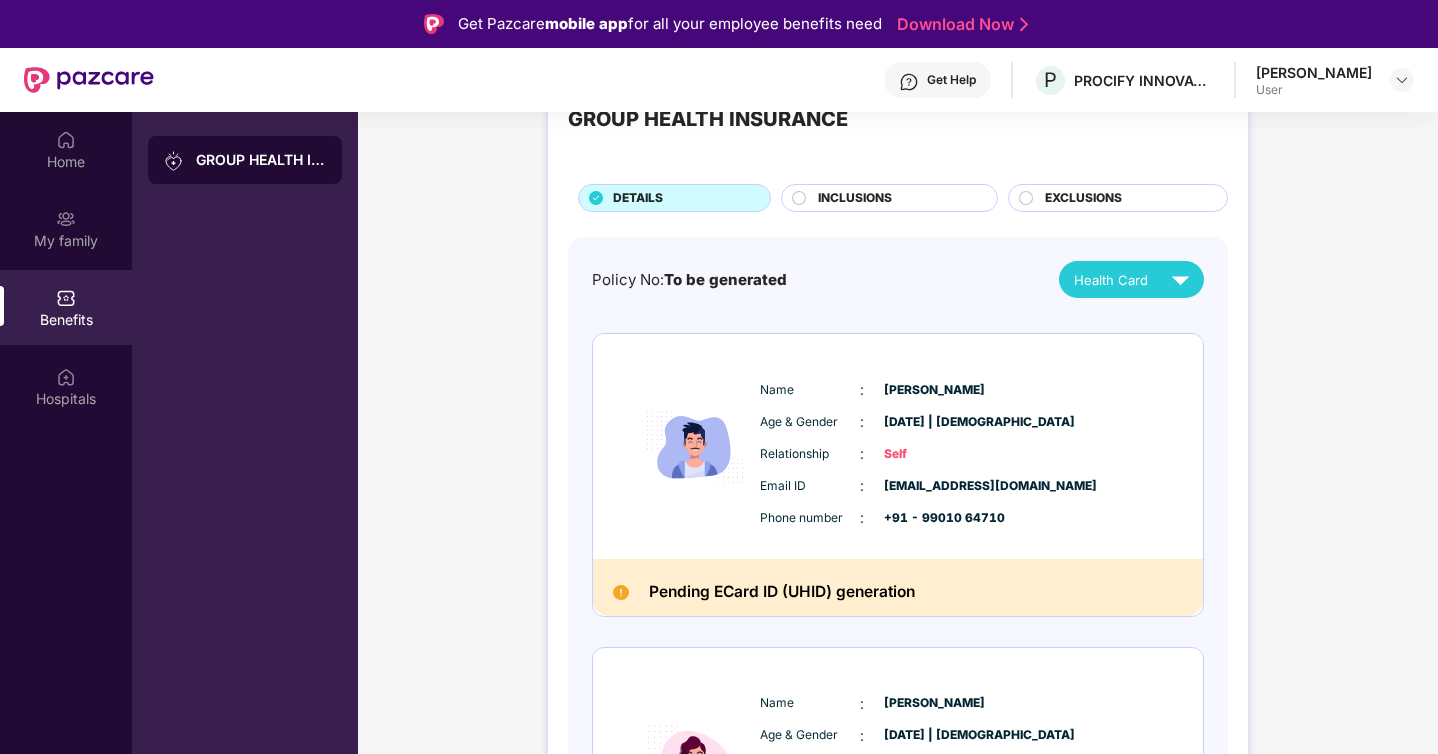 scroll, scrollTop: 53, scrollLeft: 0, axis: vertical 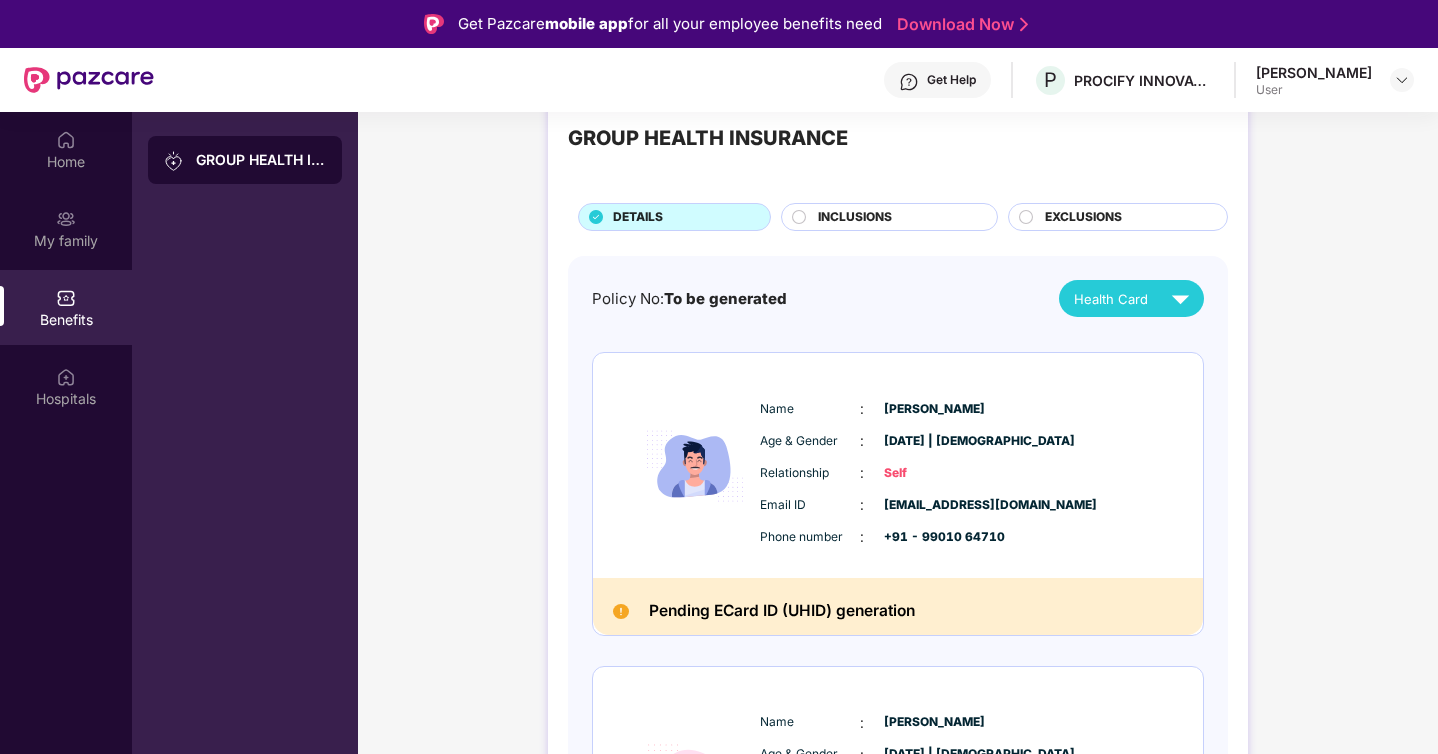 click on "EXCLUSIONS" at bounding box center [1083, 217] 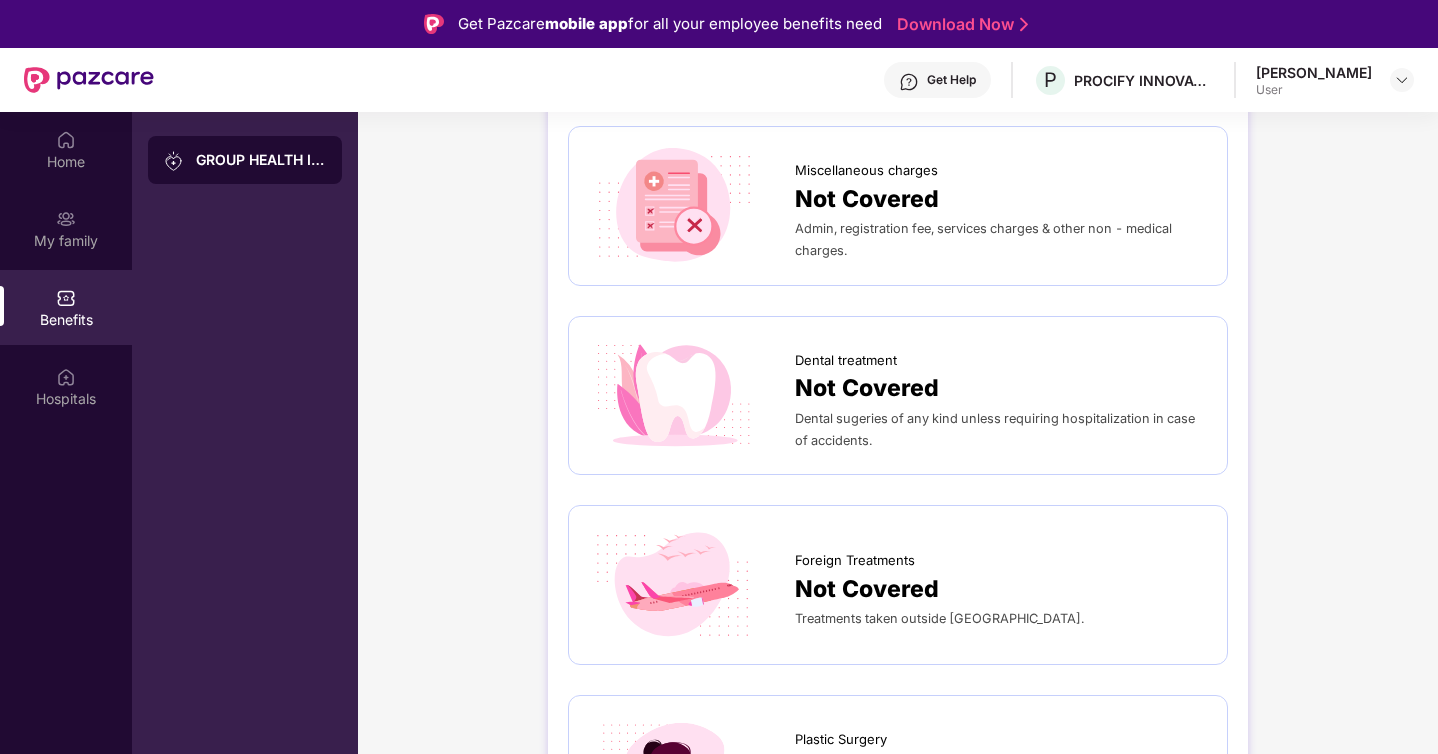 scroll, scrollTop: 0, scrollLeft: 0, axis: both 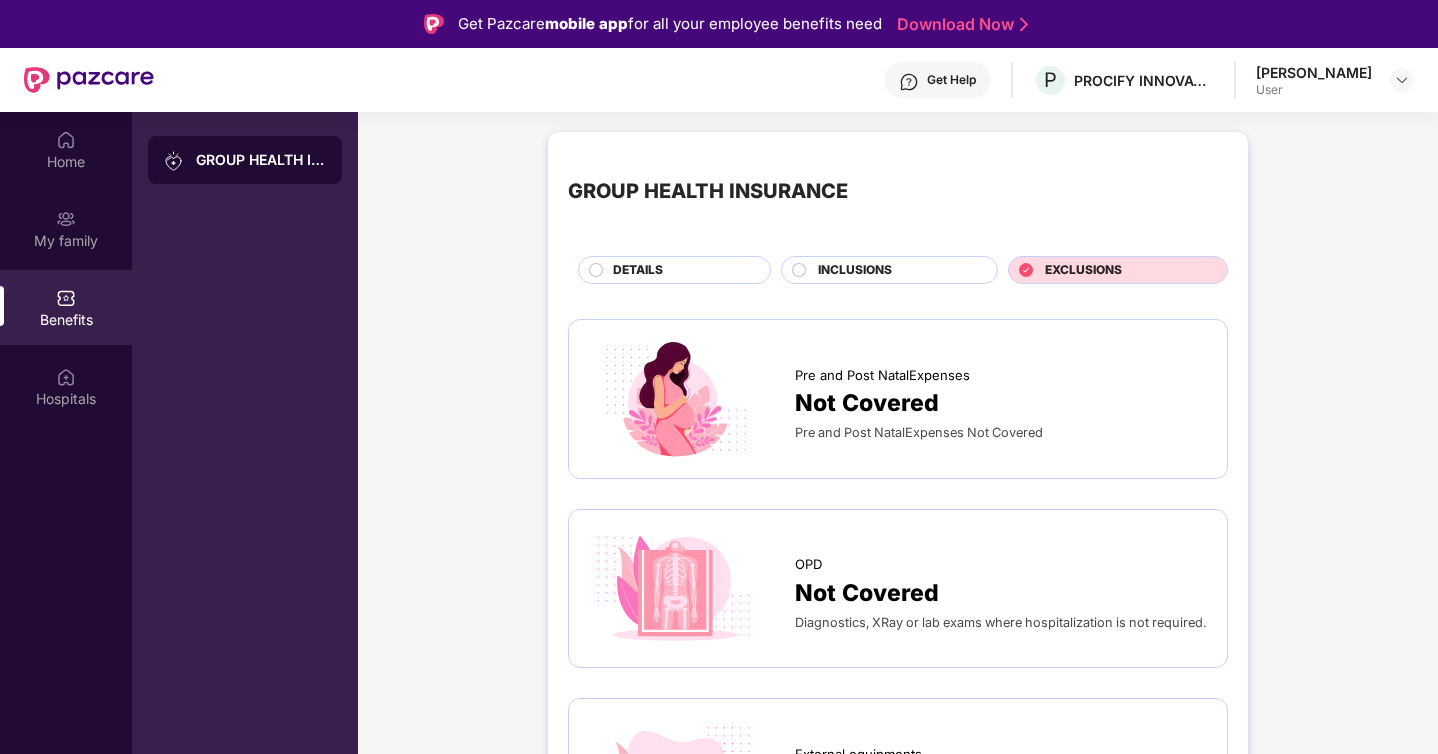 click on "DETAILS" at bounding box center (674, 270) 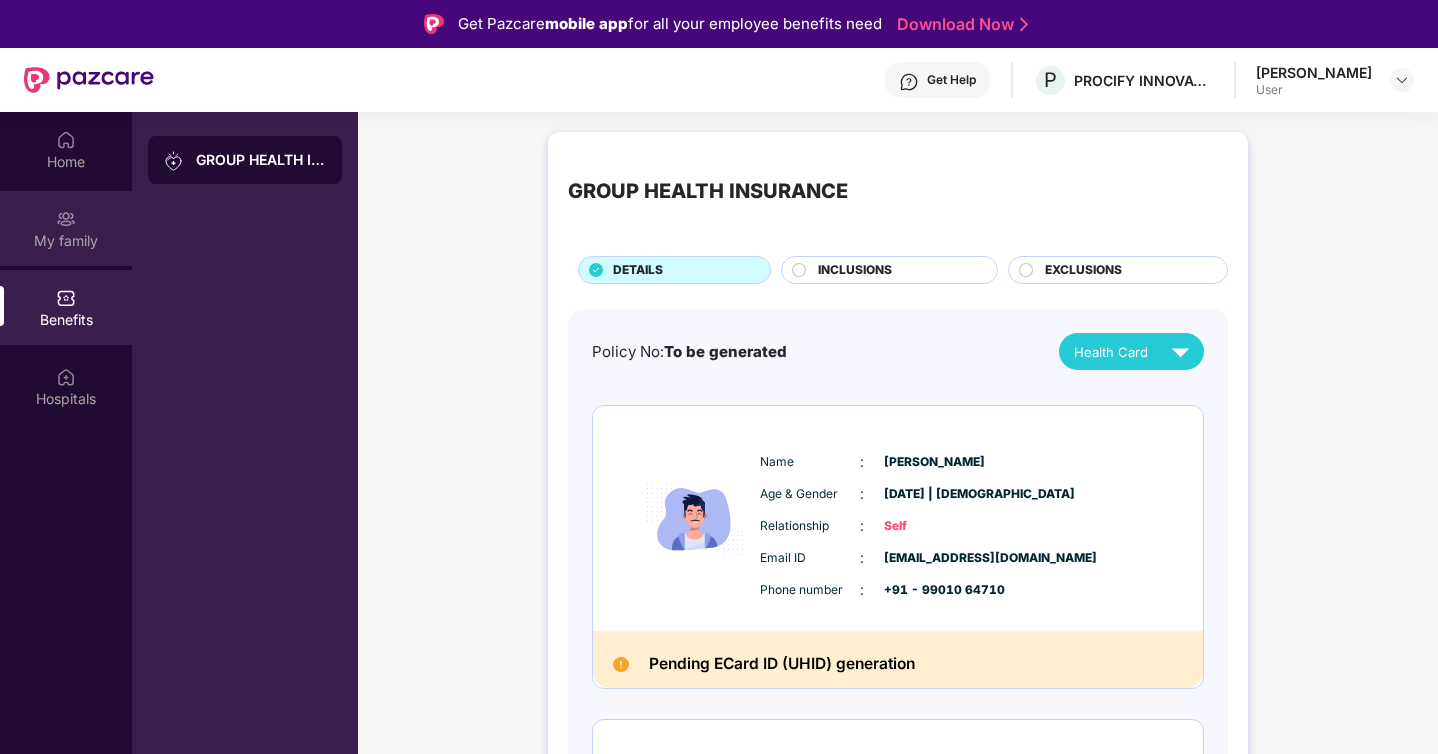 click on "My family" at bounding box center (66, 228) 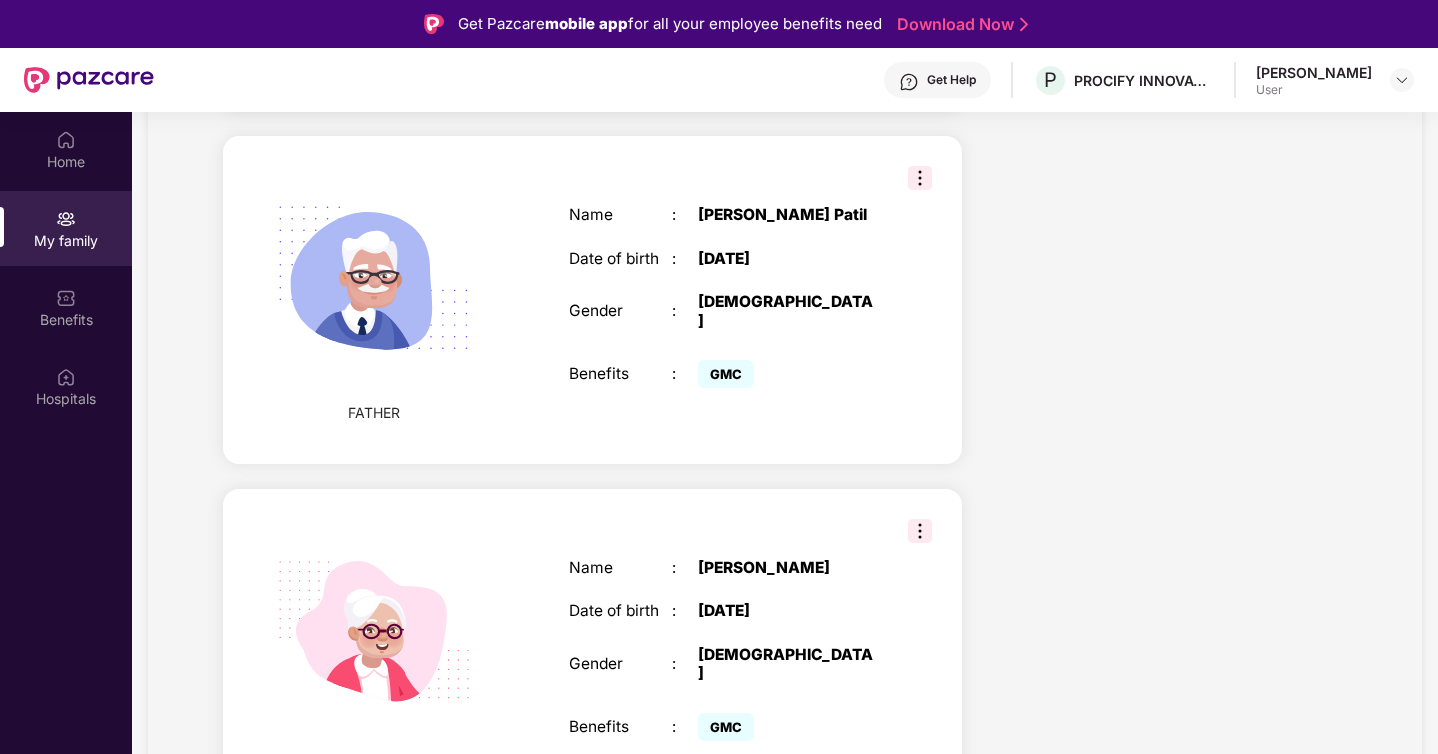 scroll, scrollTop: 1910, scrollLeft: 0, axis: vertical 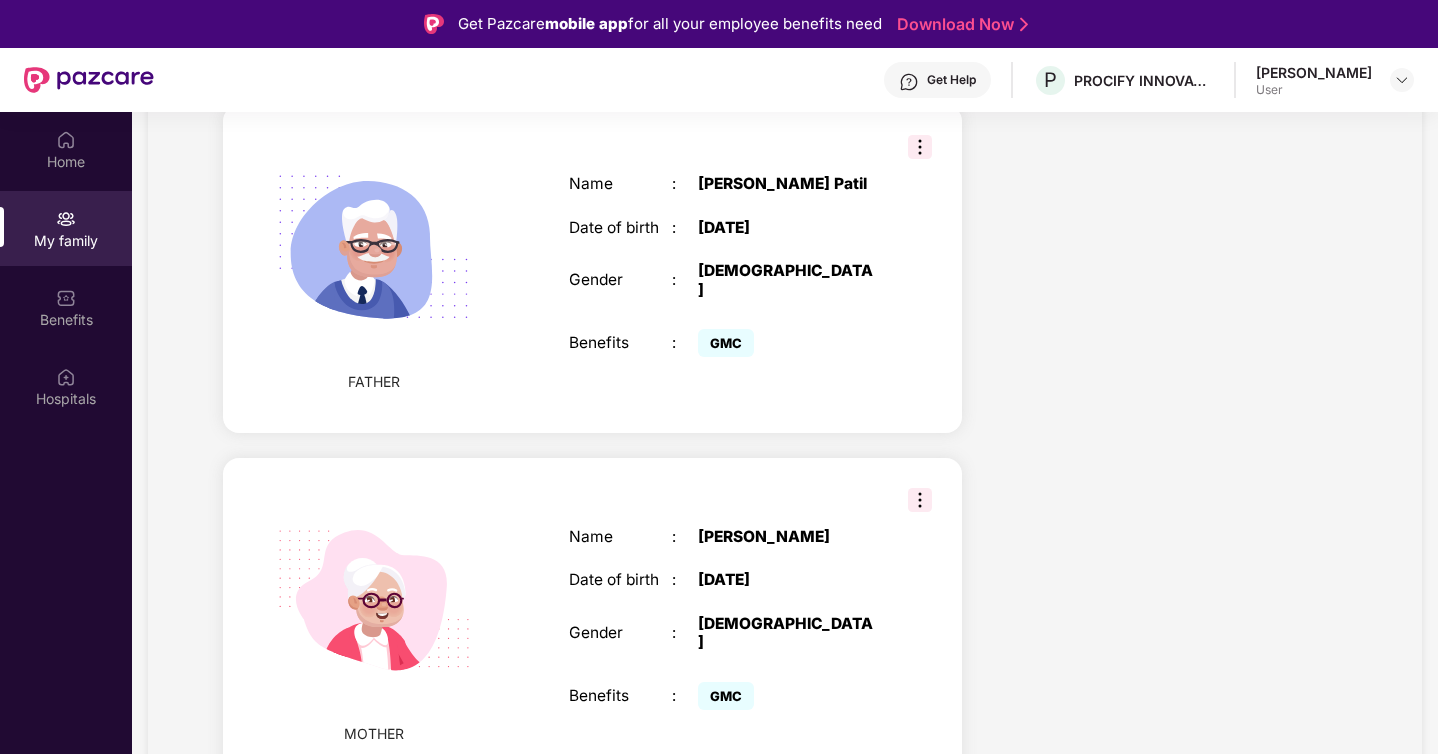 click at bounding box center (920, 500) 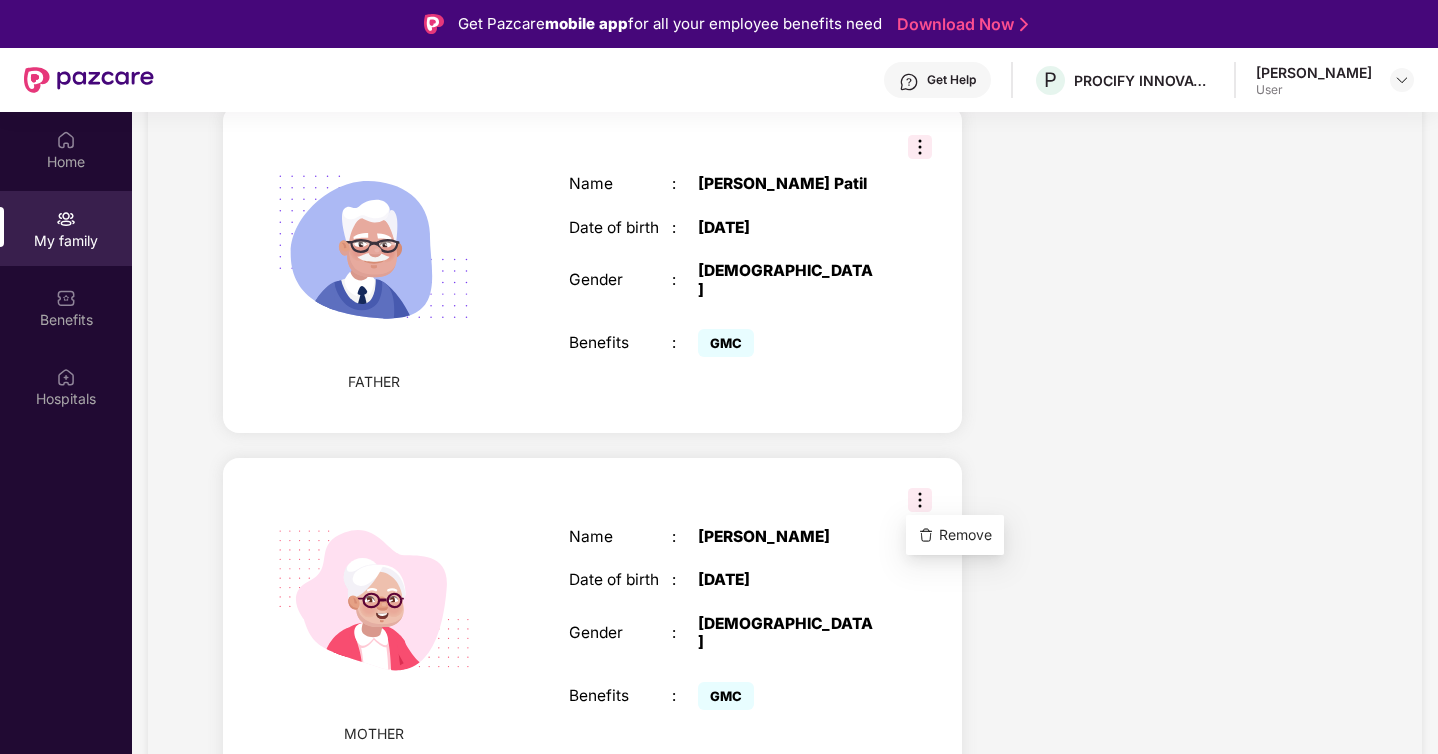 click on "Remove" at bounding box center (965, 535) 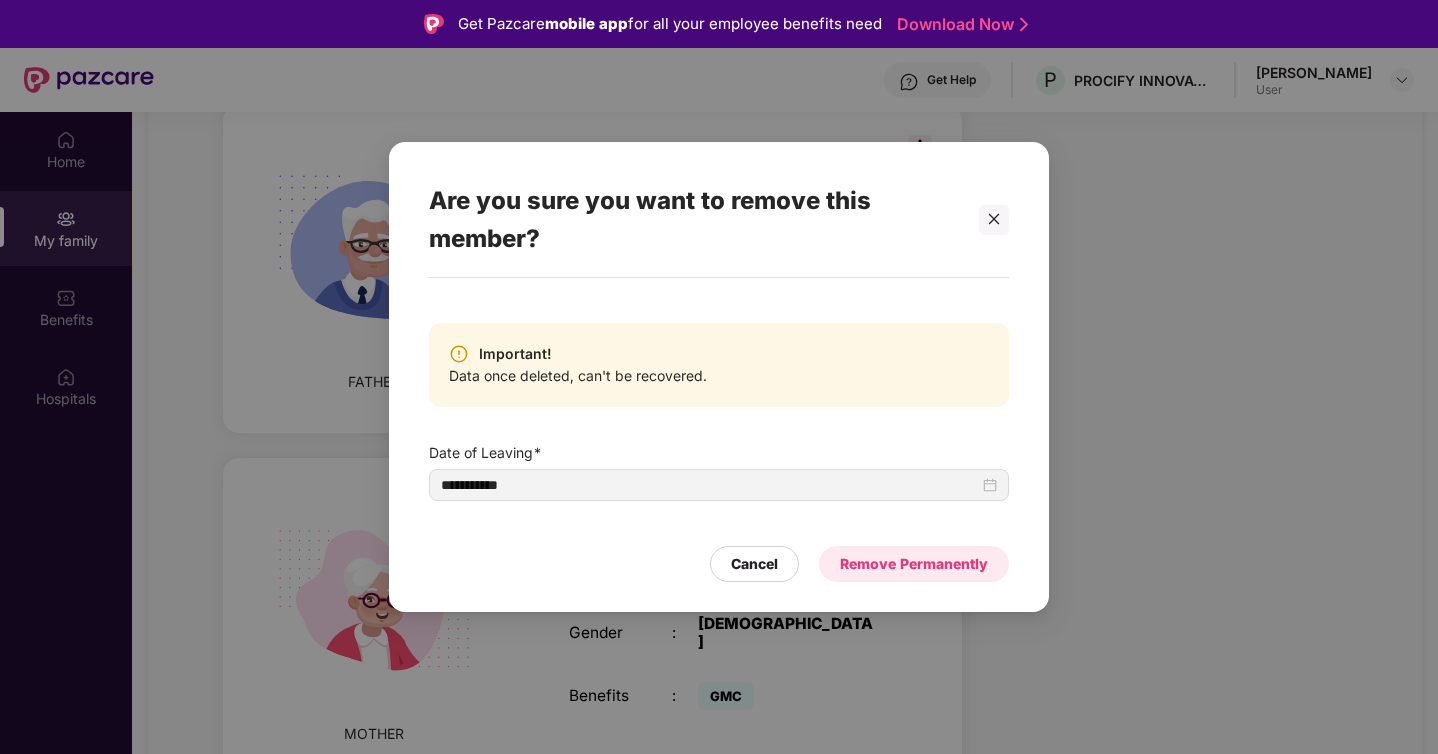 click on "Remove Permanently" at bounding box center (914, 564) 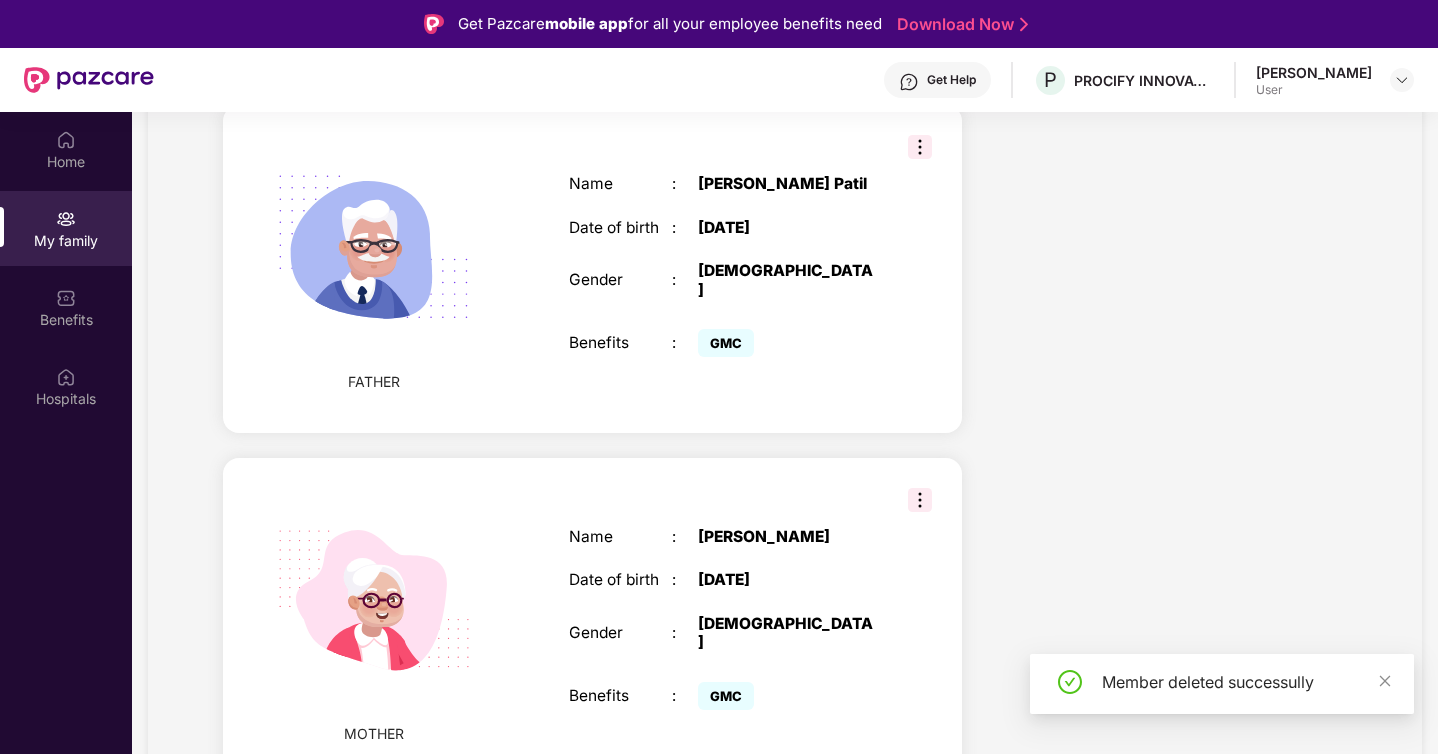 scroll, scrollTop: 1557, scrollLeft: 0, axis: vertical 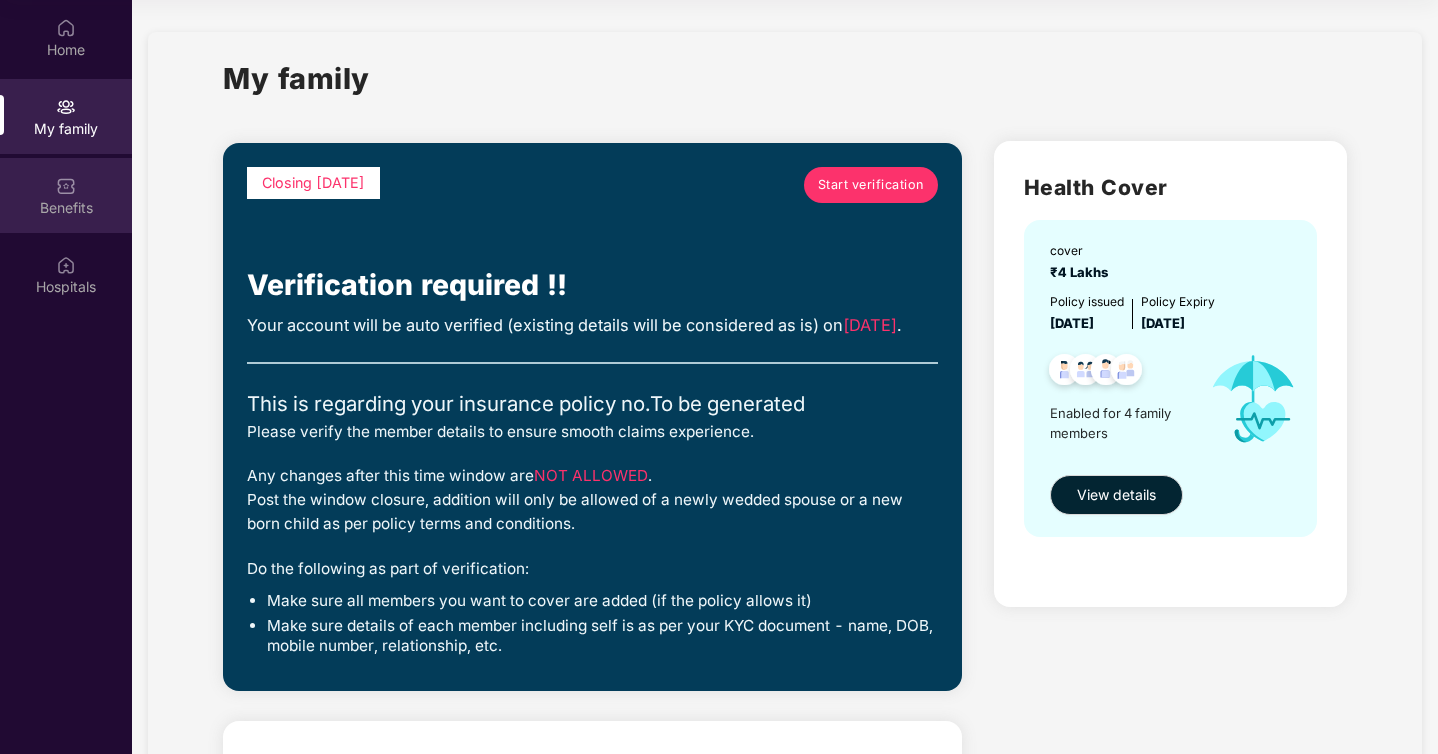 click at bounding box center (66, 186) 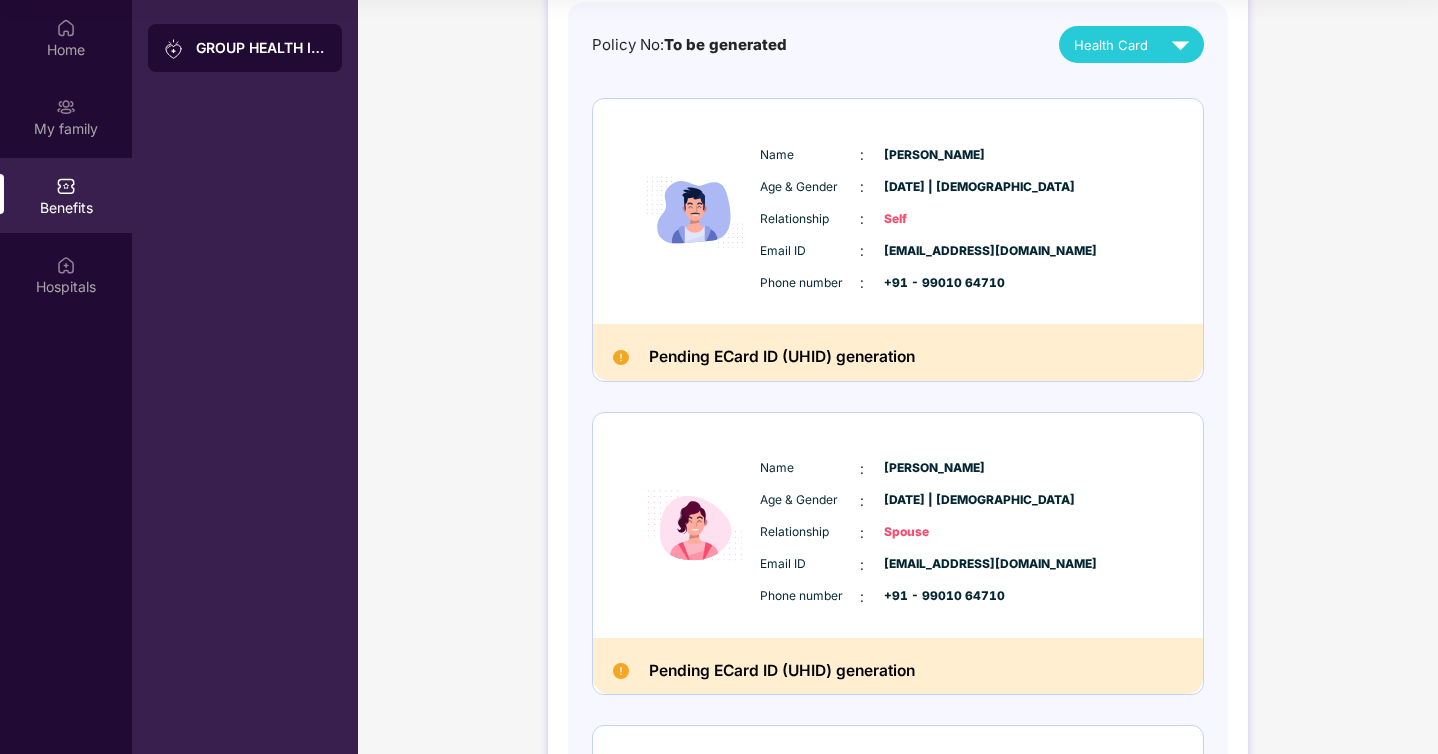 scroll, scrollTop: 0, scrollLeft: 0, axis: both 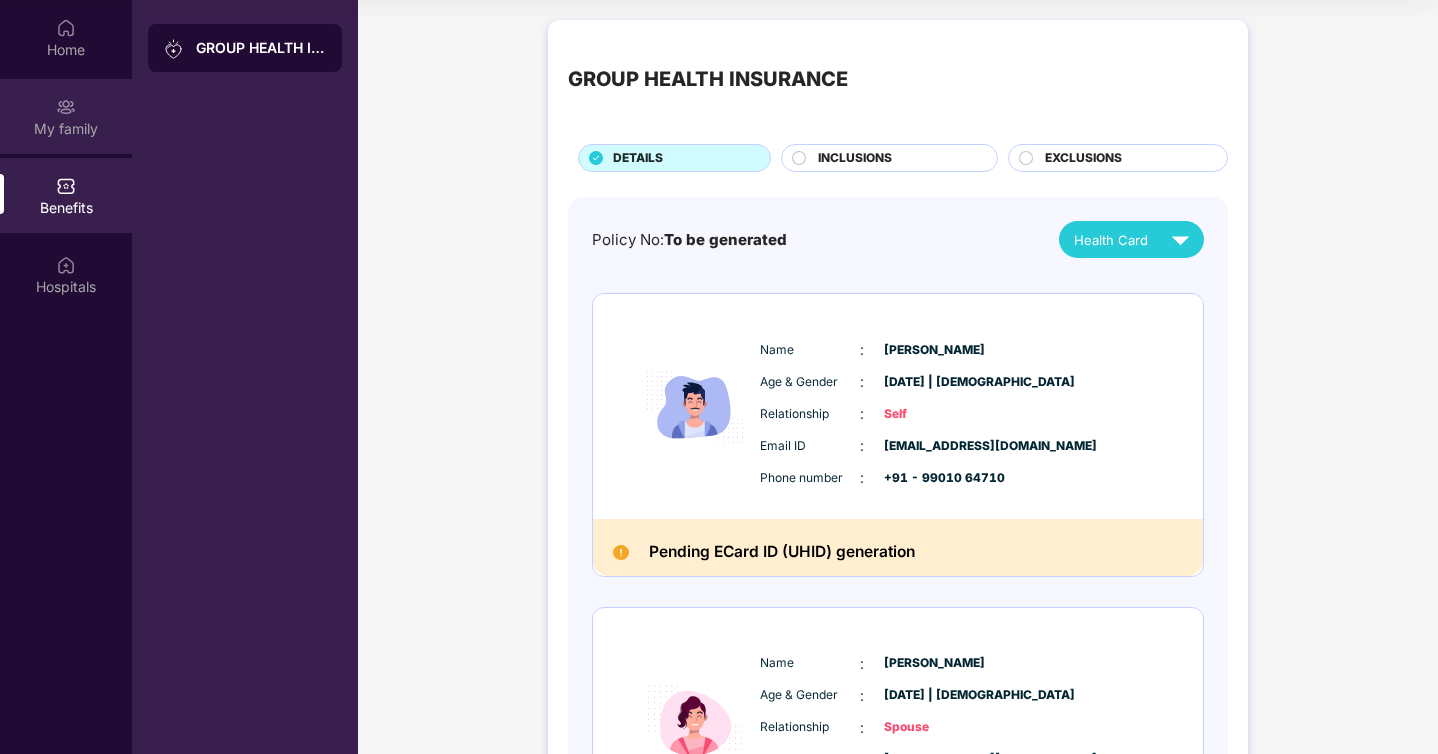 click at bounding box center (66, 107) 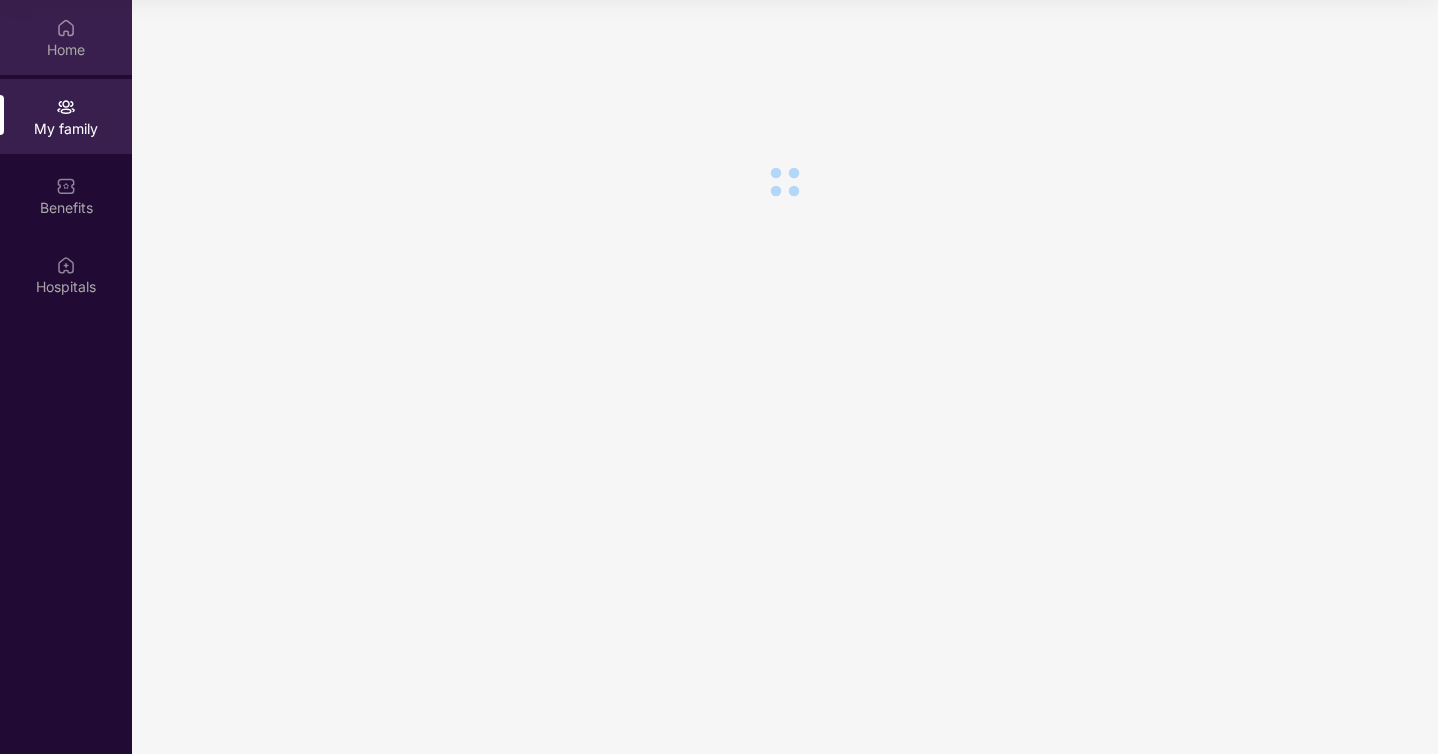 click at bounding box center [66, 28] 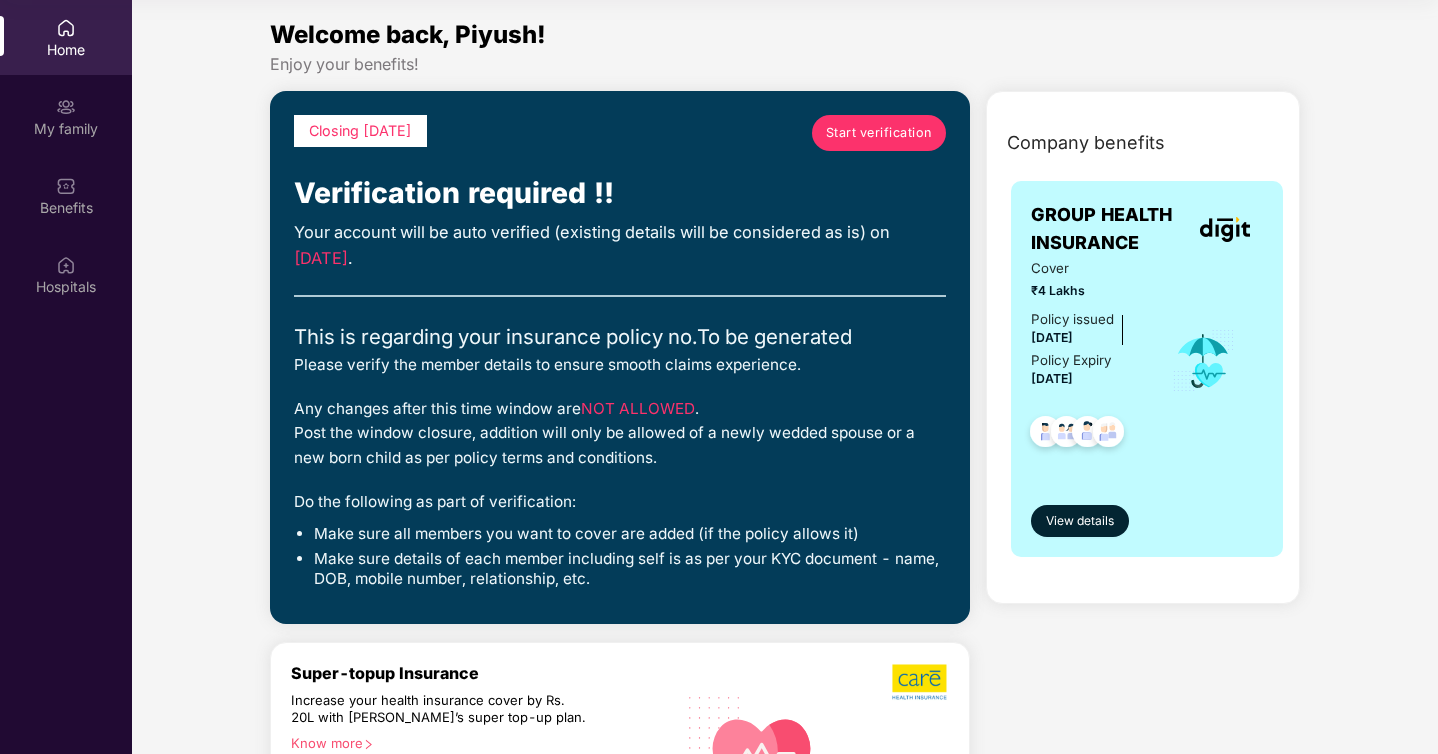 click on "Verification required !!" at bounding box center [620, 193] 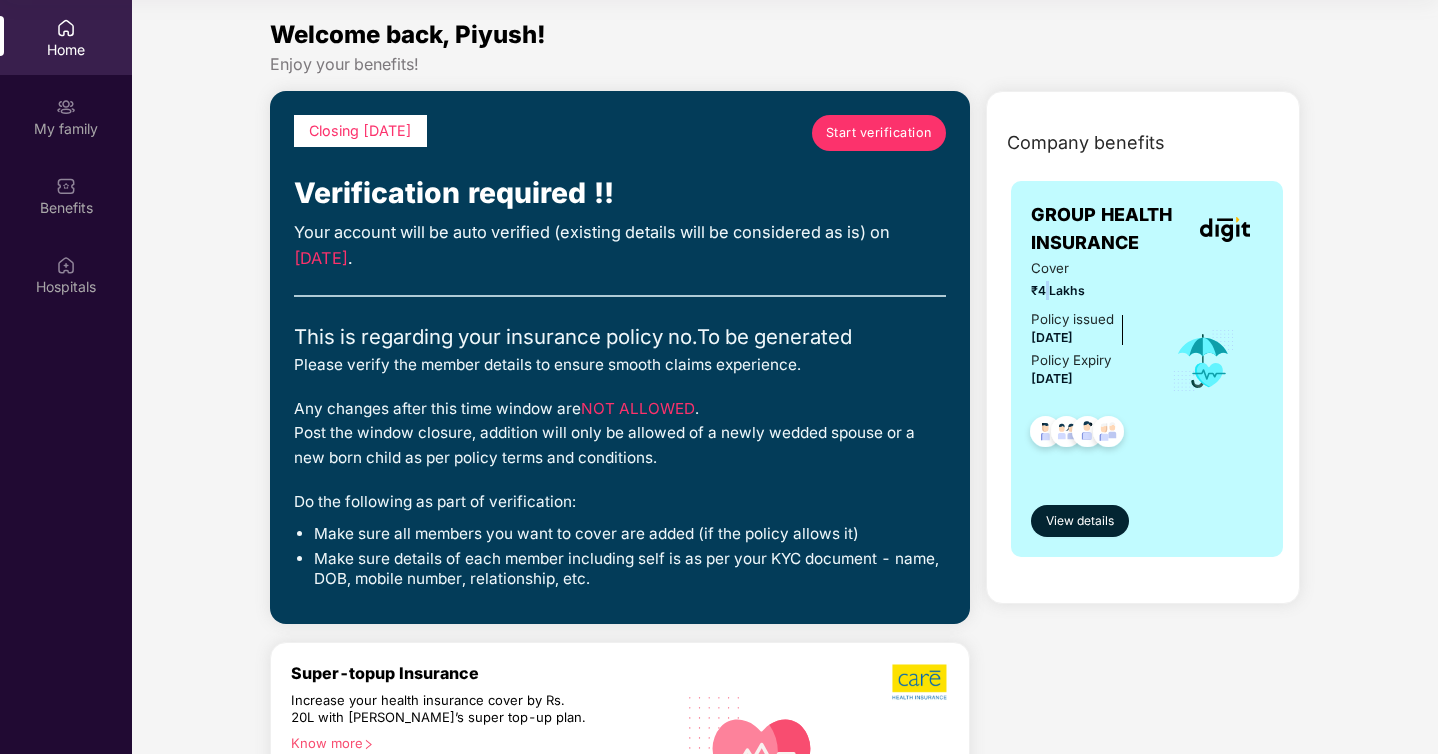click on "₹4 Lakhs" at bounding box center (1087, 290) 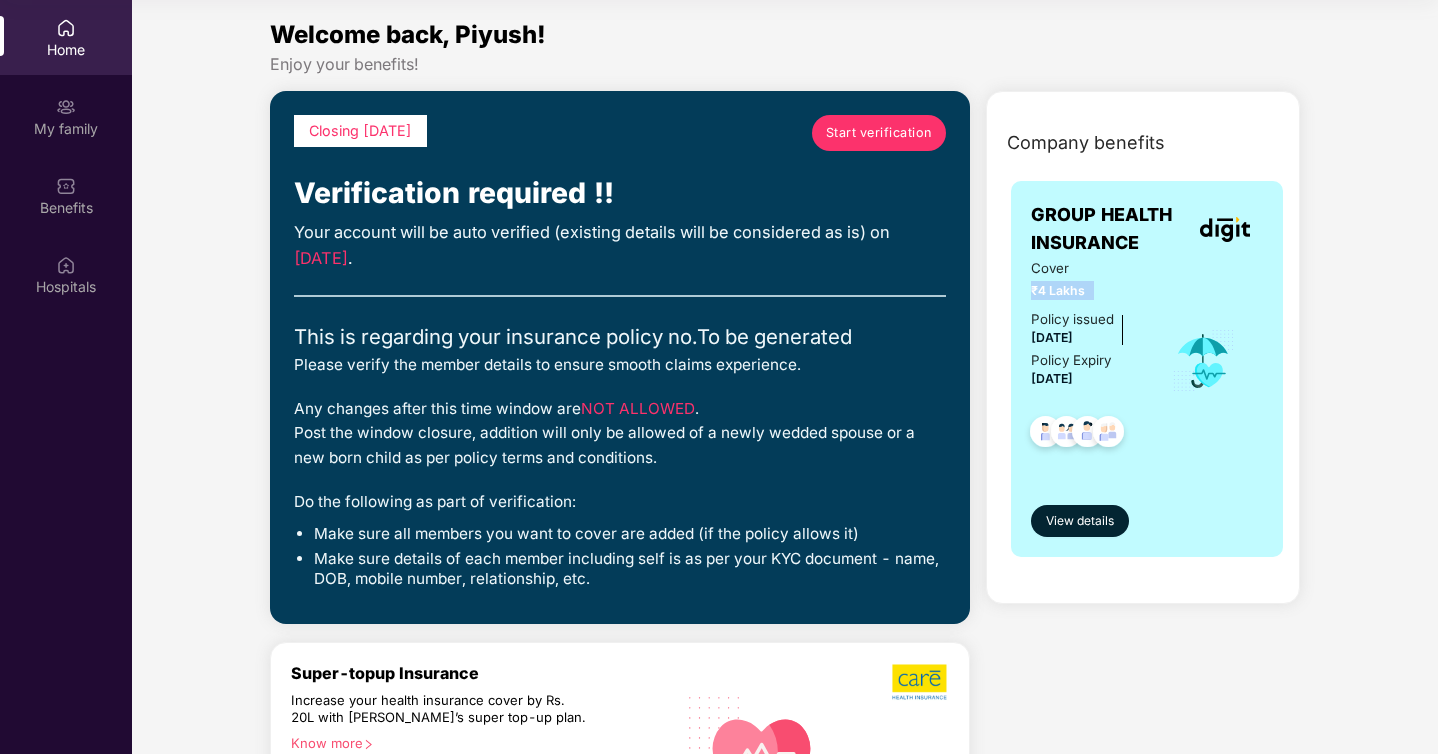 click on "₹4 Lakhs" at bounding box center (1087, 290) 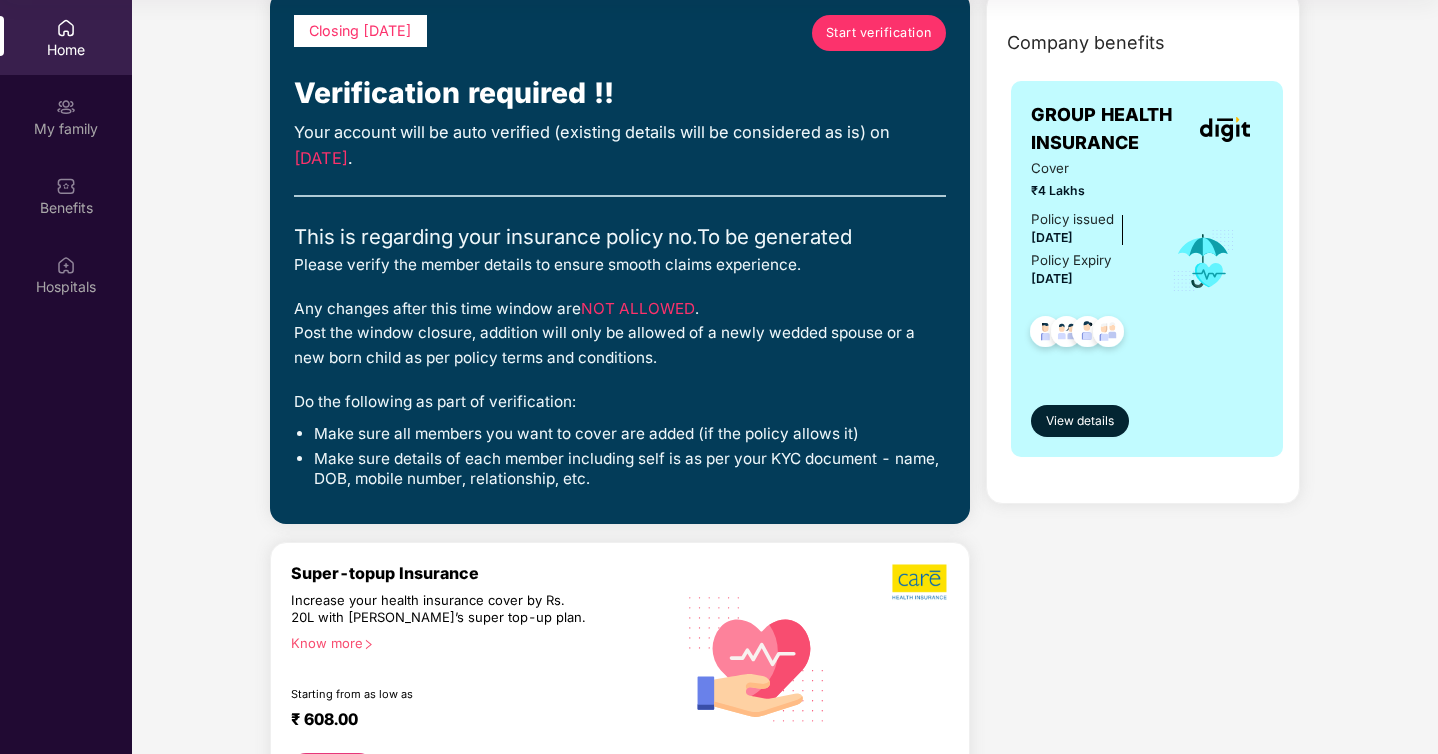scroll, scrollTop: 0, scrollLeft: 0, axis: both 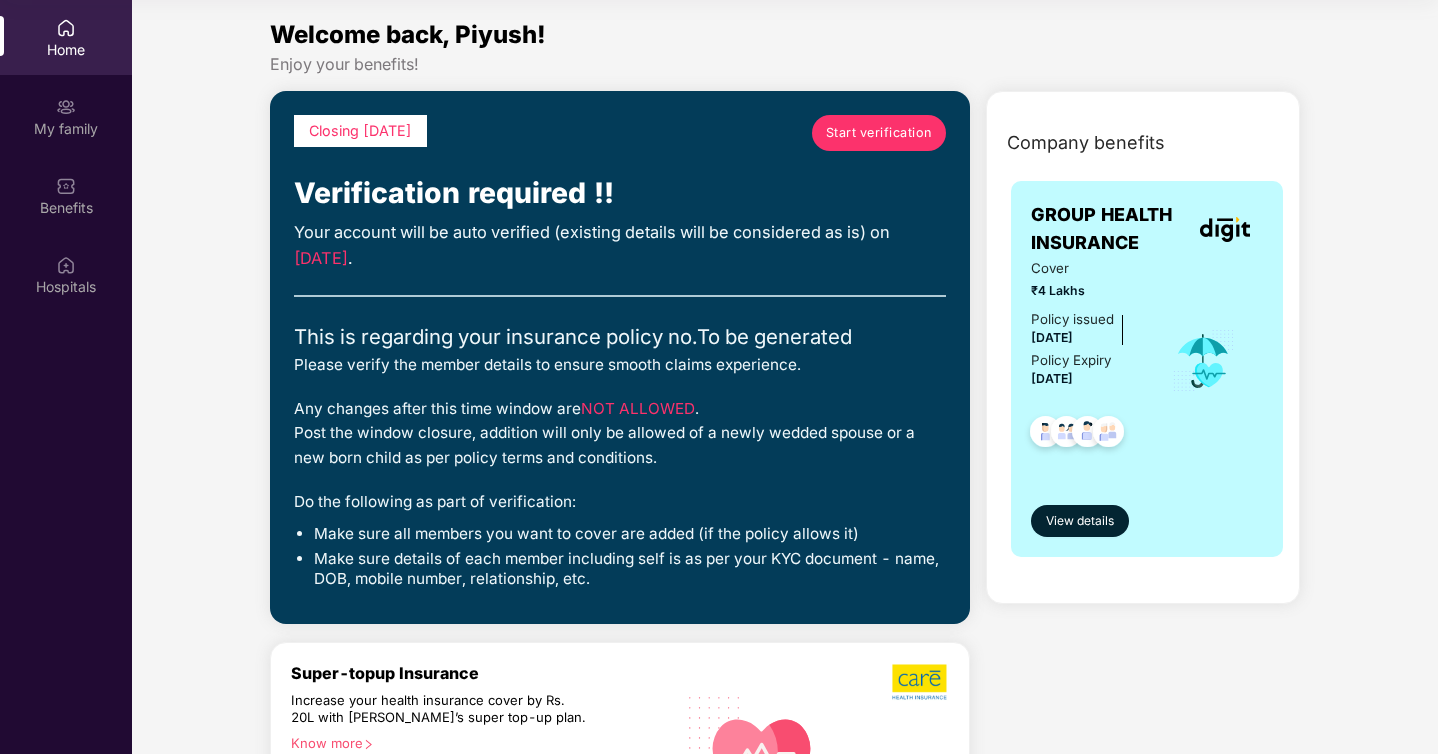 click on "₹4 Lakhs" at bounding box center (1087, 290) 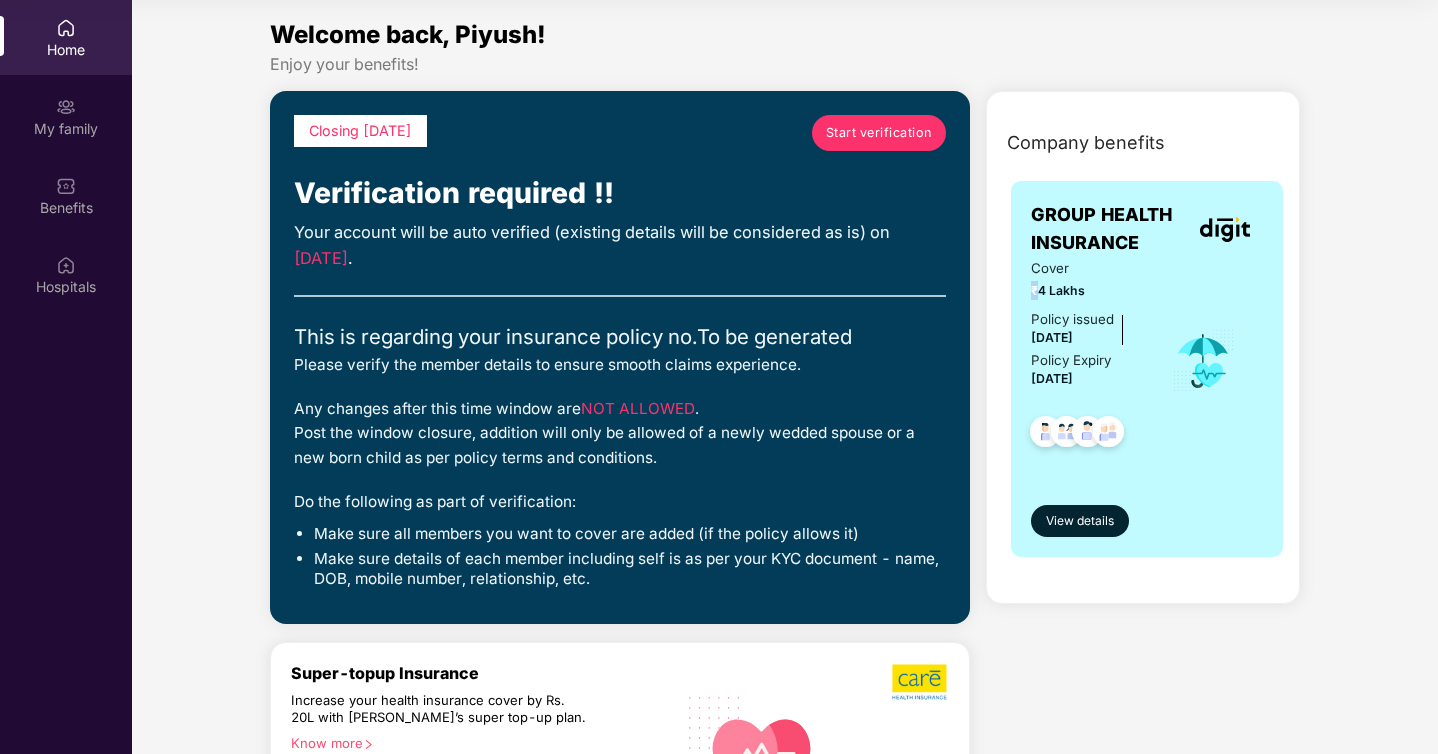 click on "₹4 Lakhs" at bounding box center [1087, 290] 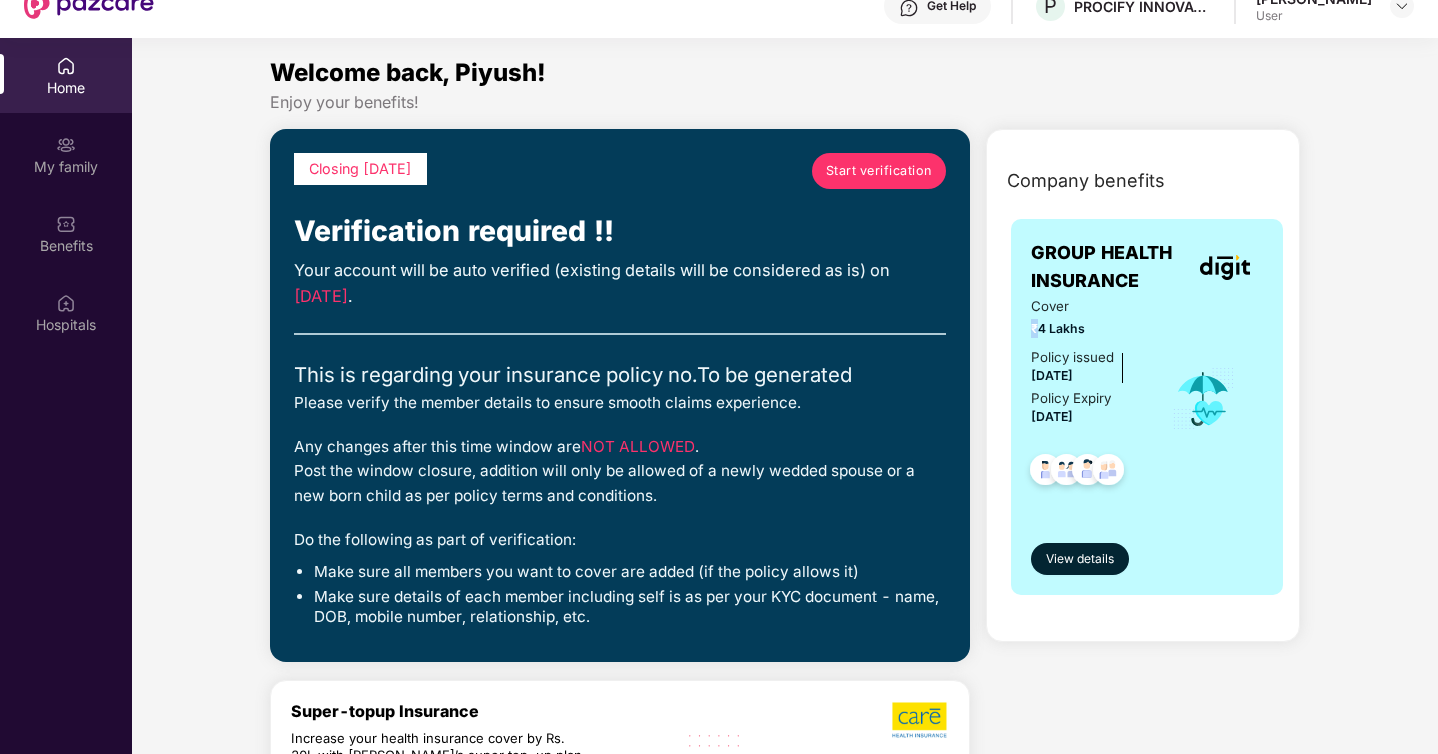scroll, scrollTop: 66, scrollLeft: 0, axis: vertical 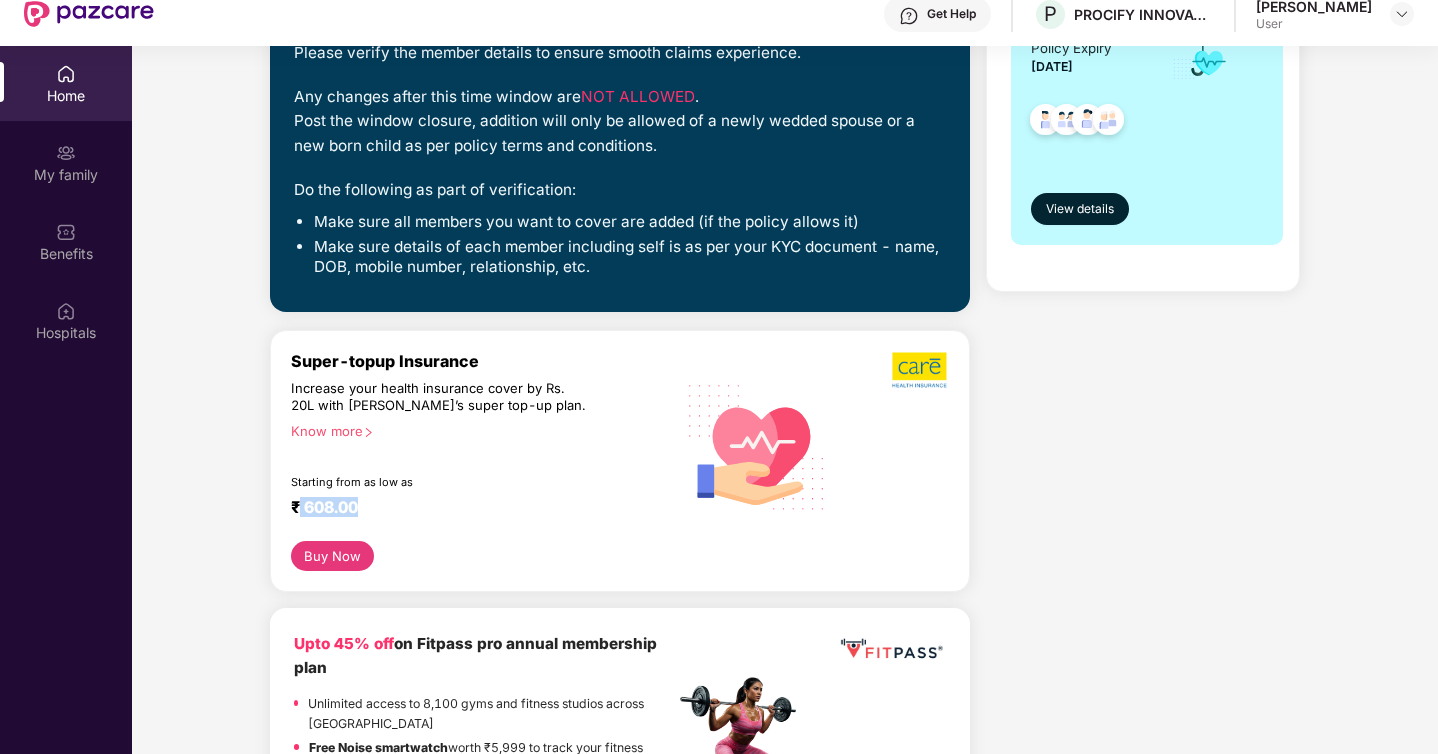drag, startPoint x: 299, startPoint y: 507, endPoint x: 411, endPoint y: 506, distance: 112.00446 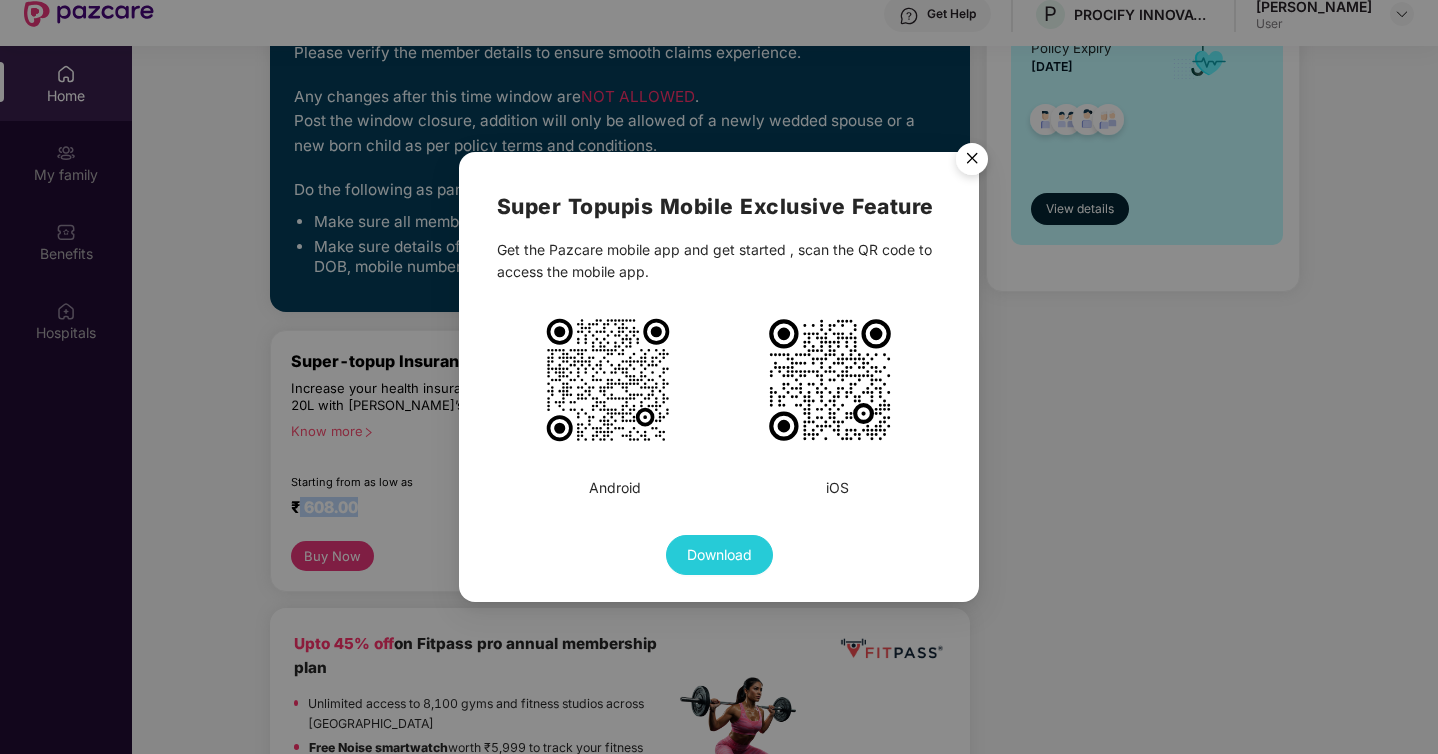 click at bounding box center [972, 162] 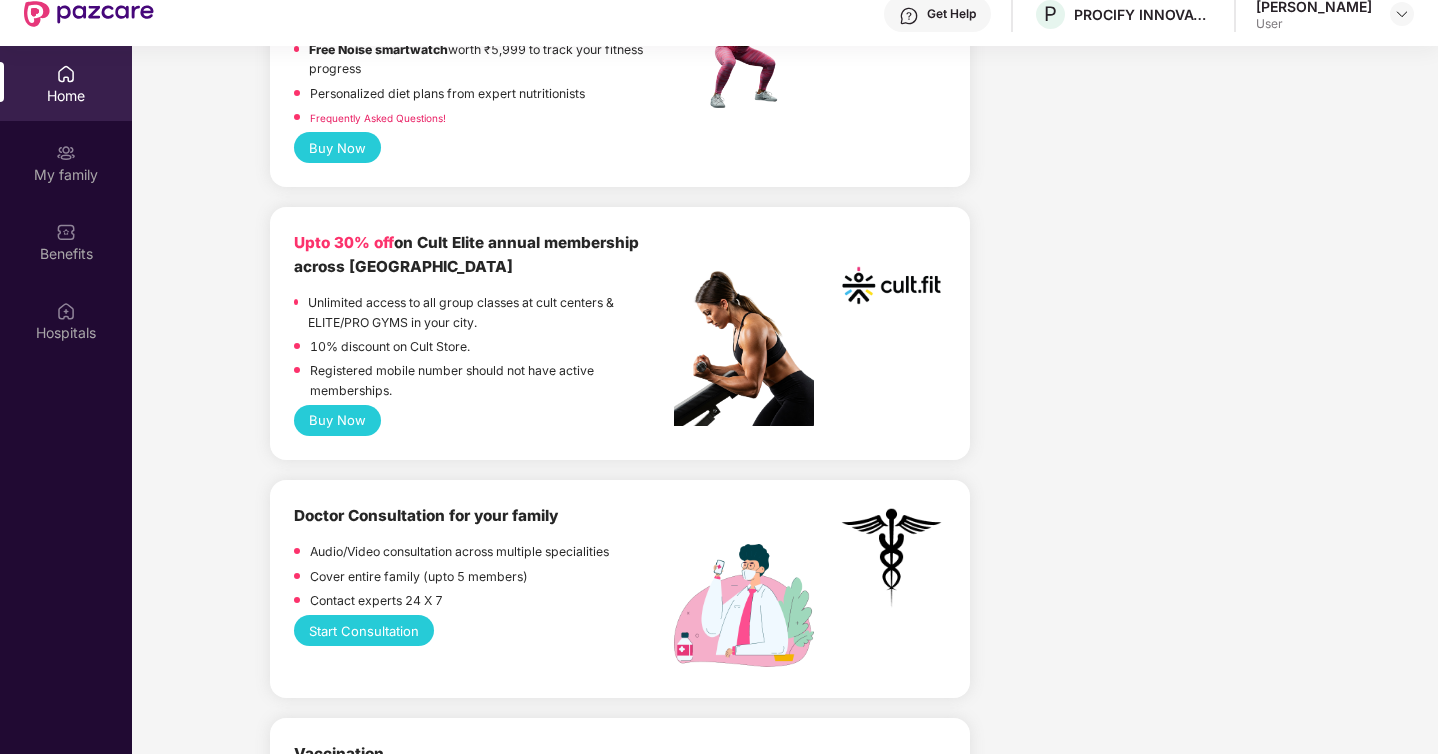 scroll, scrollTop: 1072, scrollLeft: 0, axis: vertical 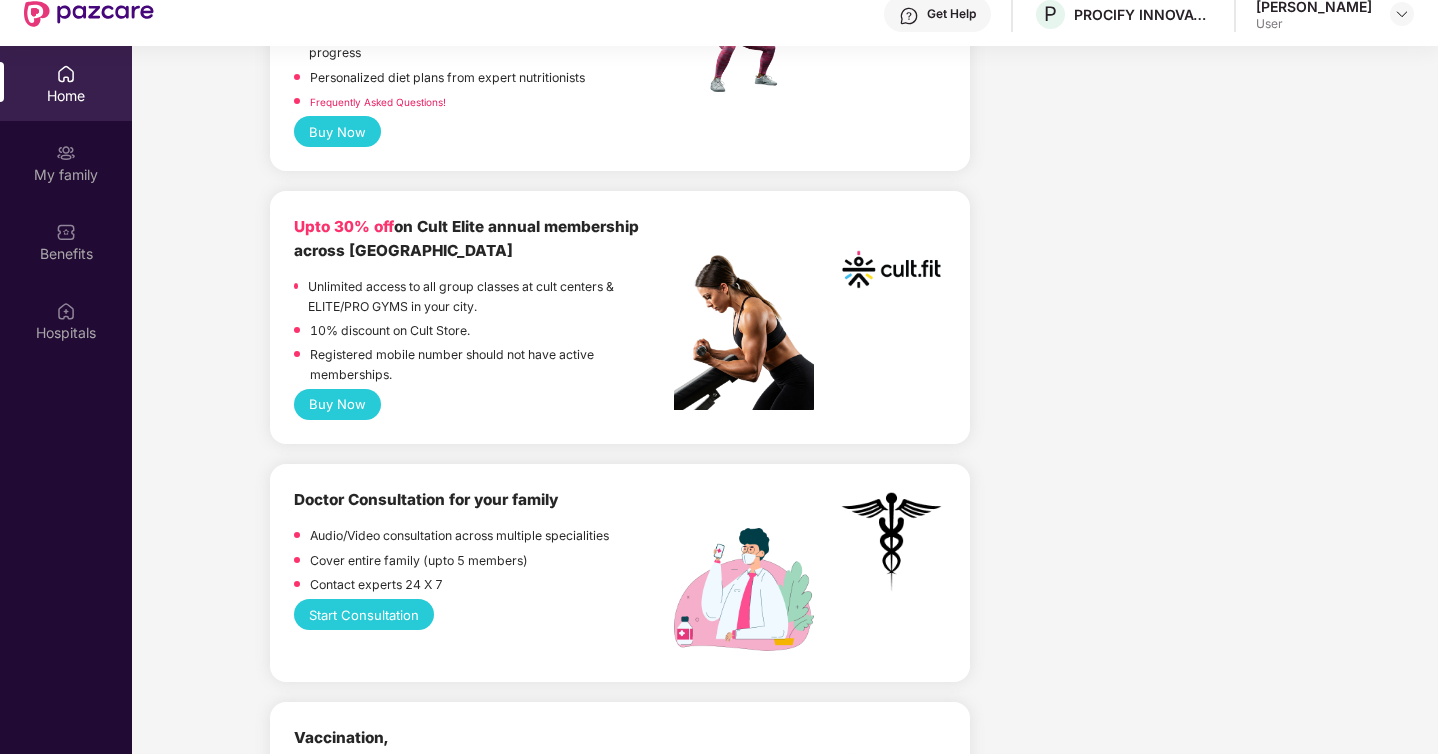 click on "Start Consultation" at bounding box center [364, 614] 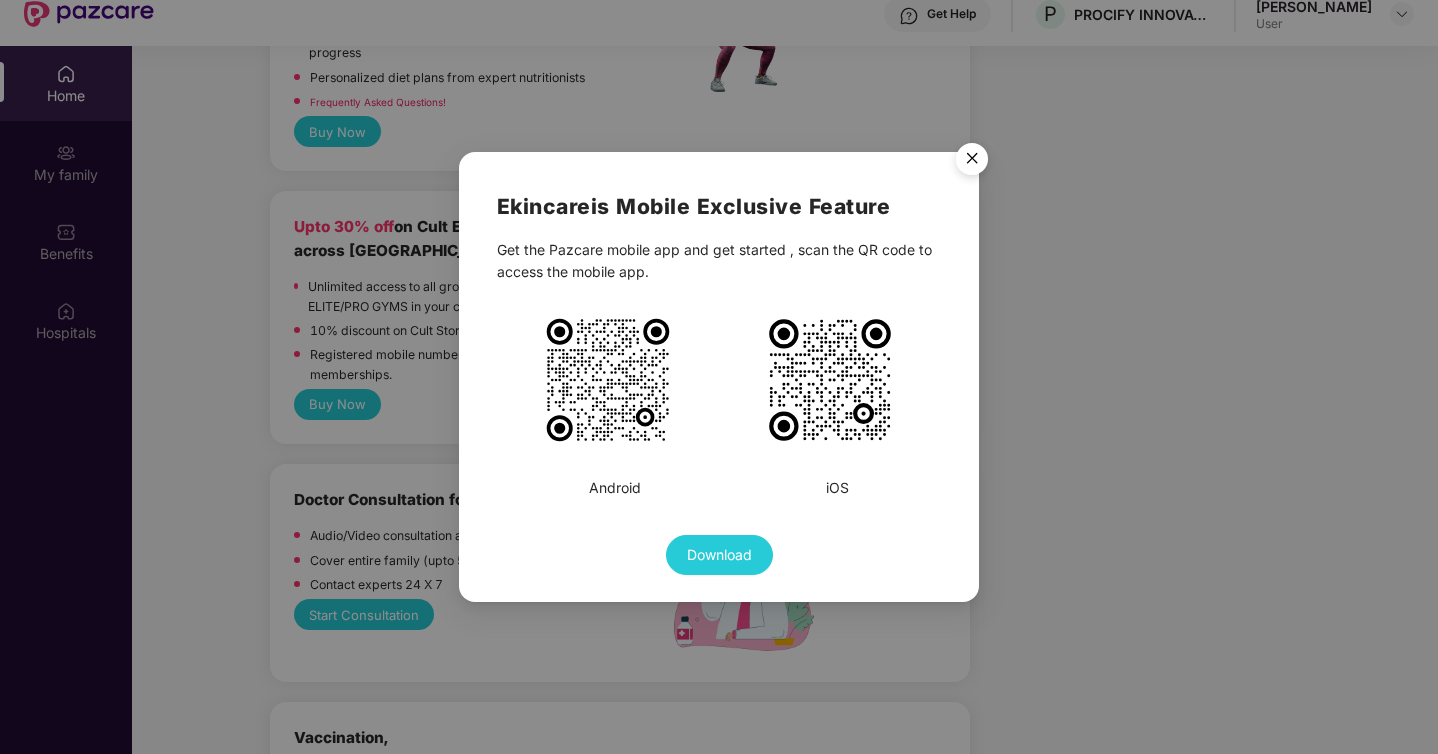 click at bounding box center (972, 162) 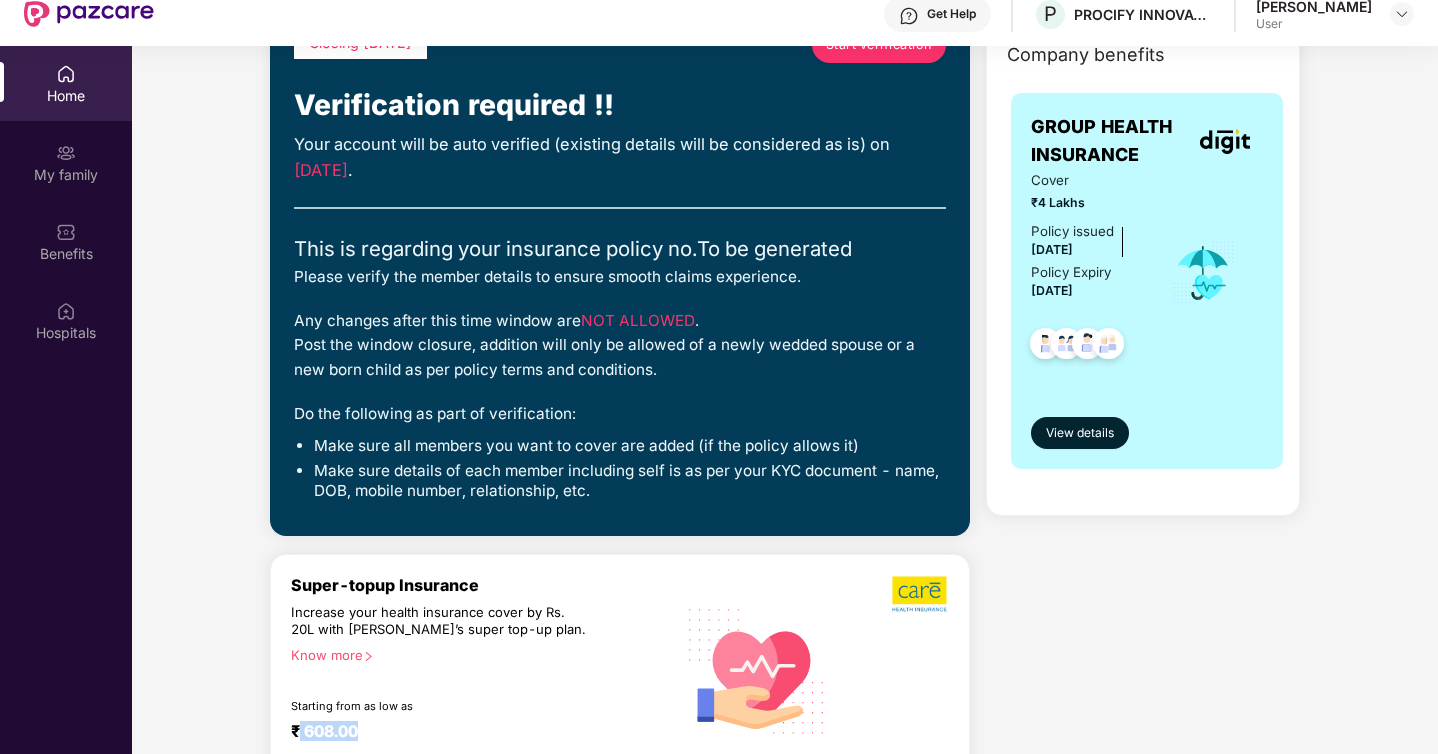 scroll, scrollTop: 132, scrollLeft: 0, axis: vertical 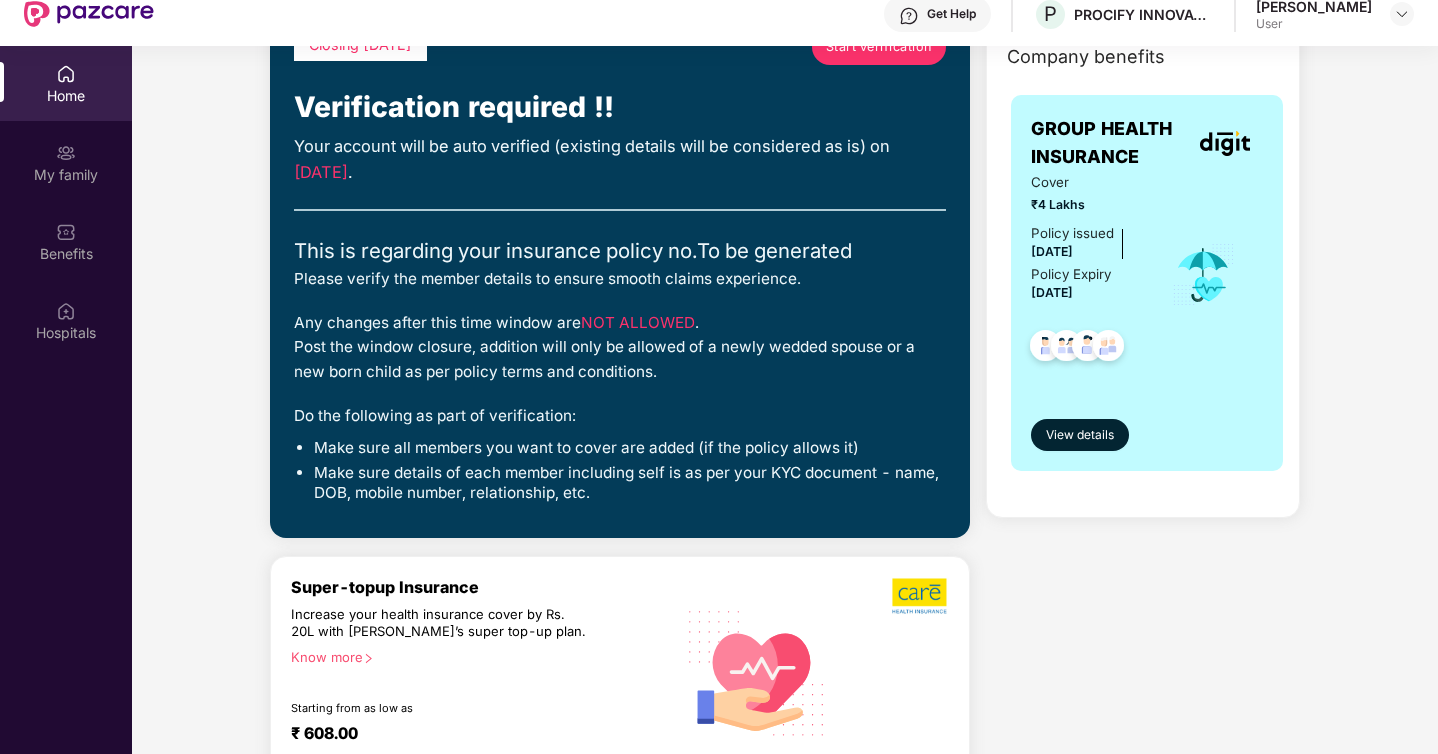 click on "NOT ALLOWED" at bounding box center (638, 322) 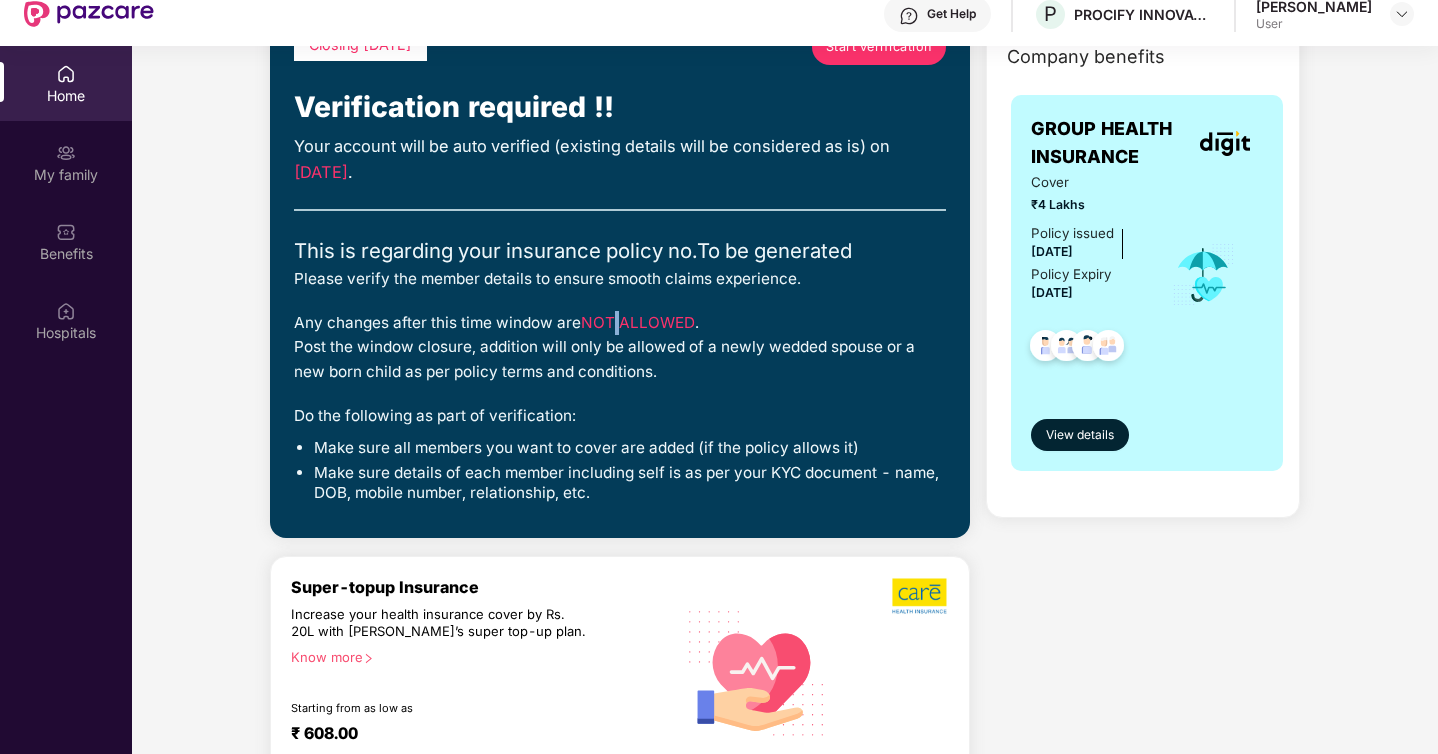 click on "NOT ALLOWED" at bounding box center (638, 322) 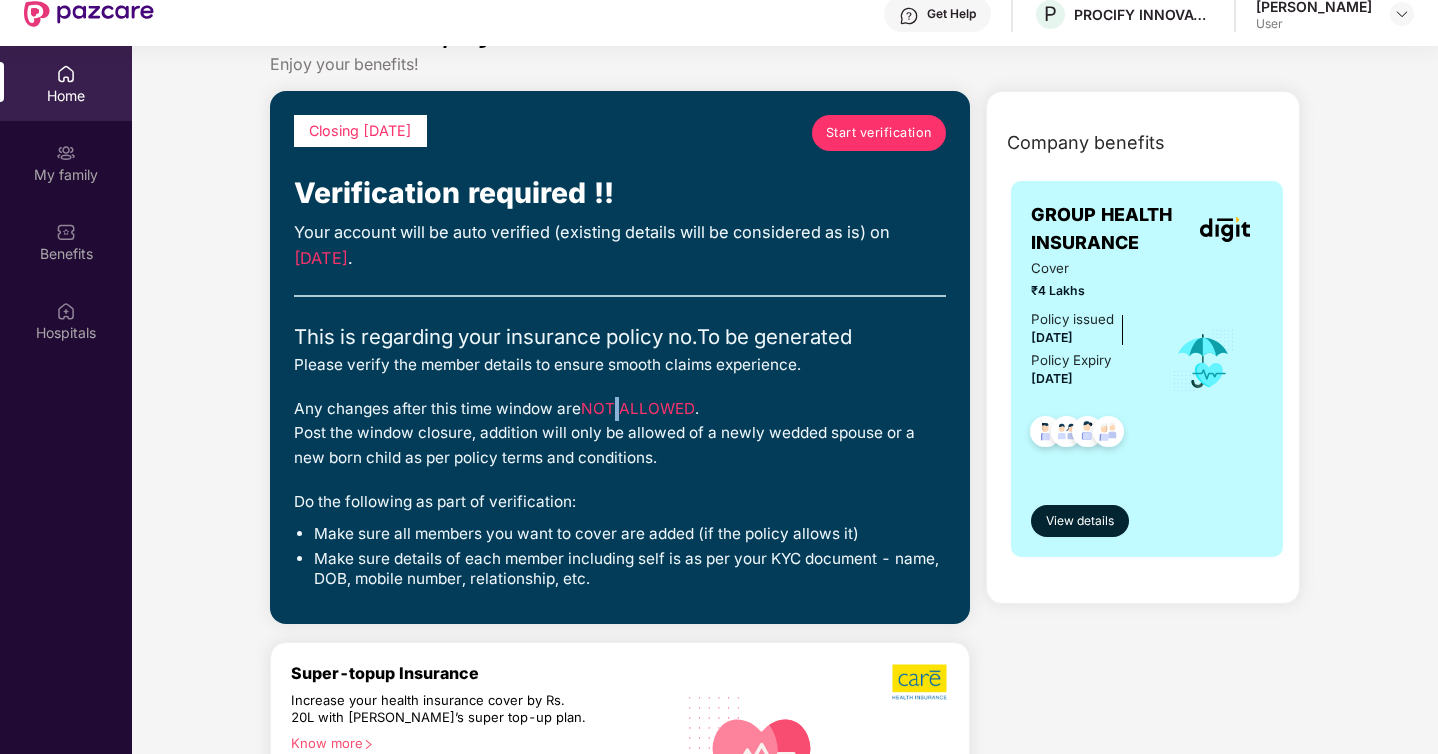 scroll, scrollTop: 0, scrollLeft: 0, axis: both 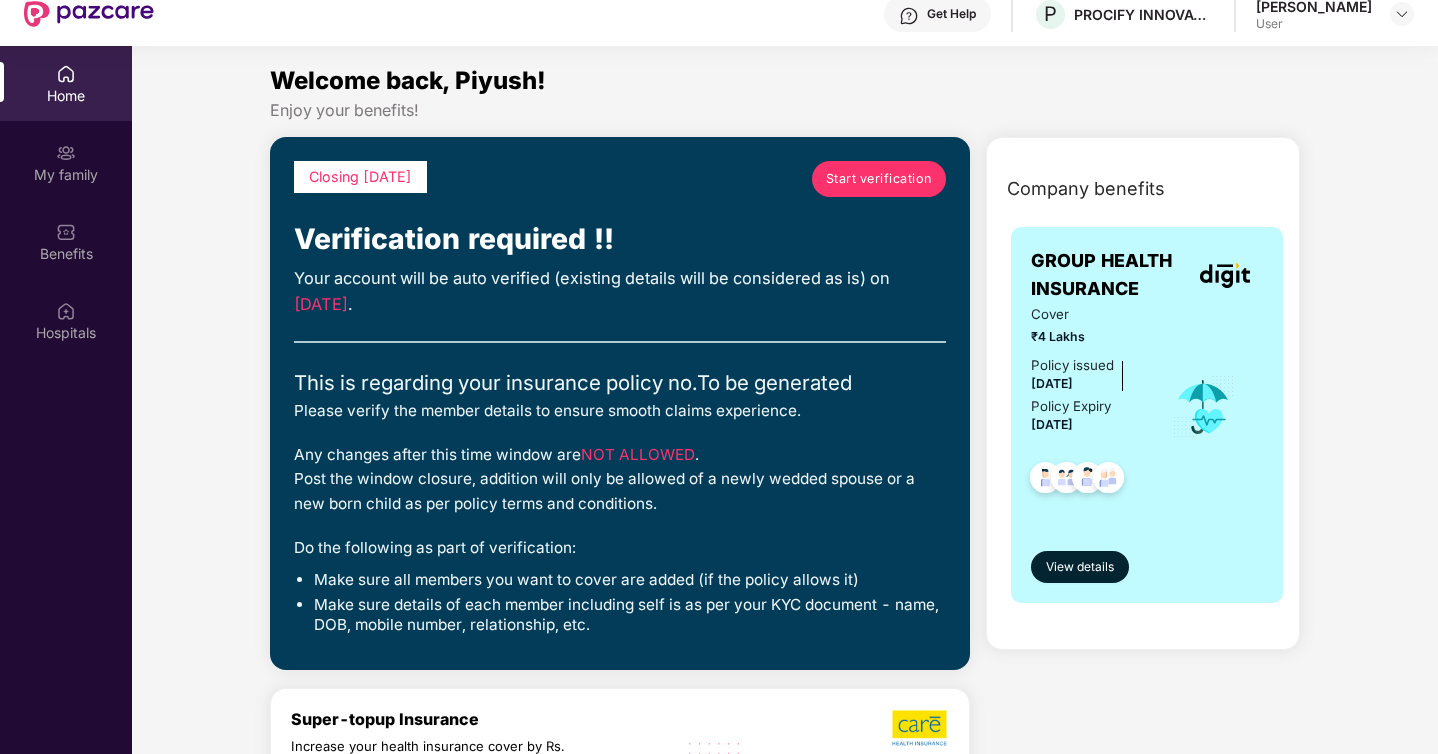click on "Closing [DATE] Start verification Verification required !!  Your account will be auto verified (existing details will be considered as is) on   [DATE] . This is regarding your insurance policy no.  To be generated Please verify the member details to ensure smooth claims experience. Any changes after this time window are  NOT ALLOWED .  Post the window closure, addition will only be allowed of a newly wedded spouse or a new born child as per policy terms and conditions. Do the following as part of verification: Make sure all members you want to cover are added (if the policy allows it) Make sure details of each member including self is as per your KYC document - name, DOB, mobile number, relationship, etc." at bounding box center (620, 403) 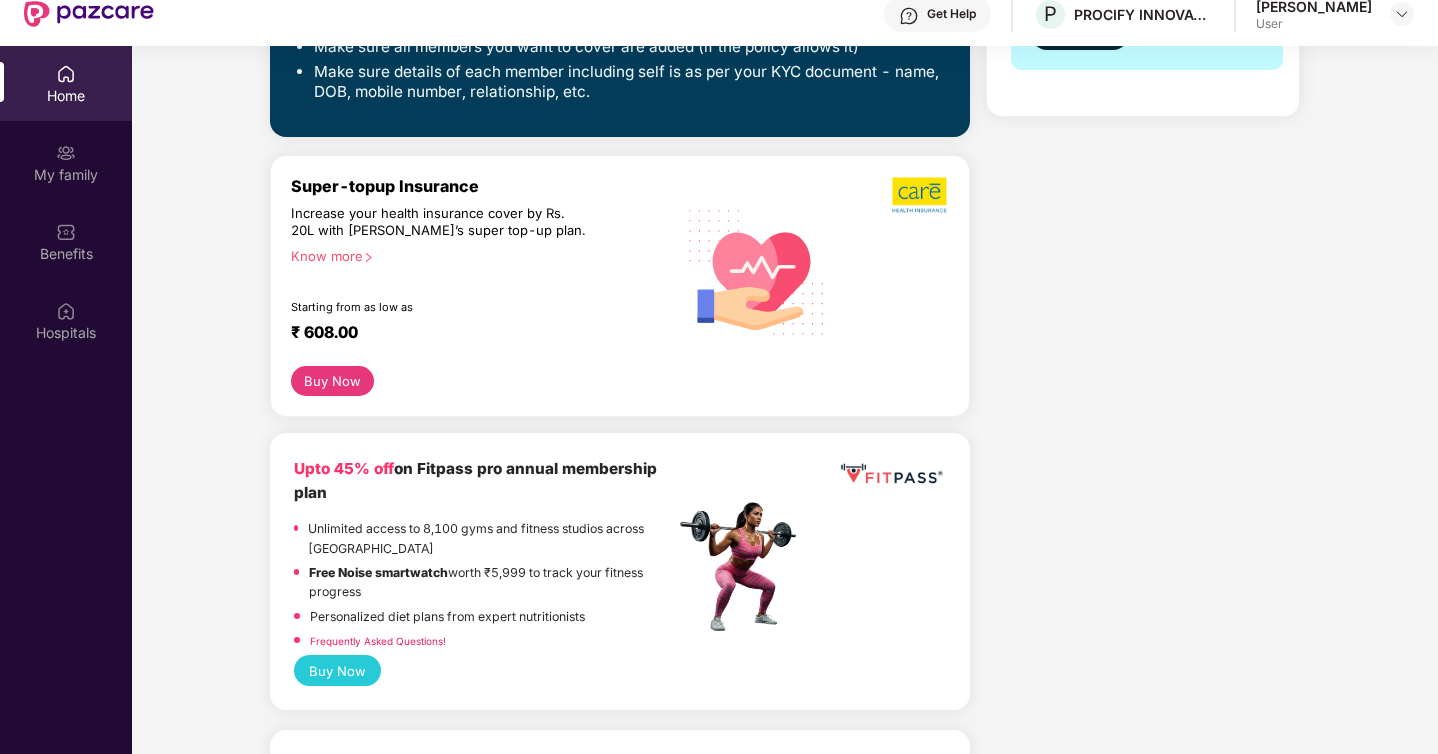 scroll, scrollTop: 0, scrollLeft: 0, axis: both 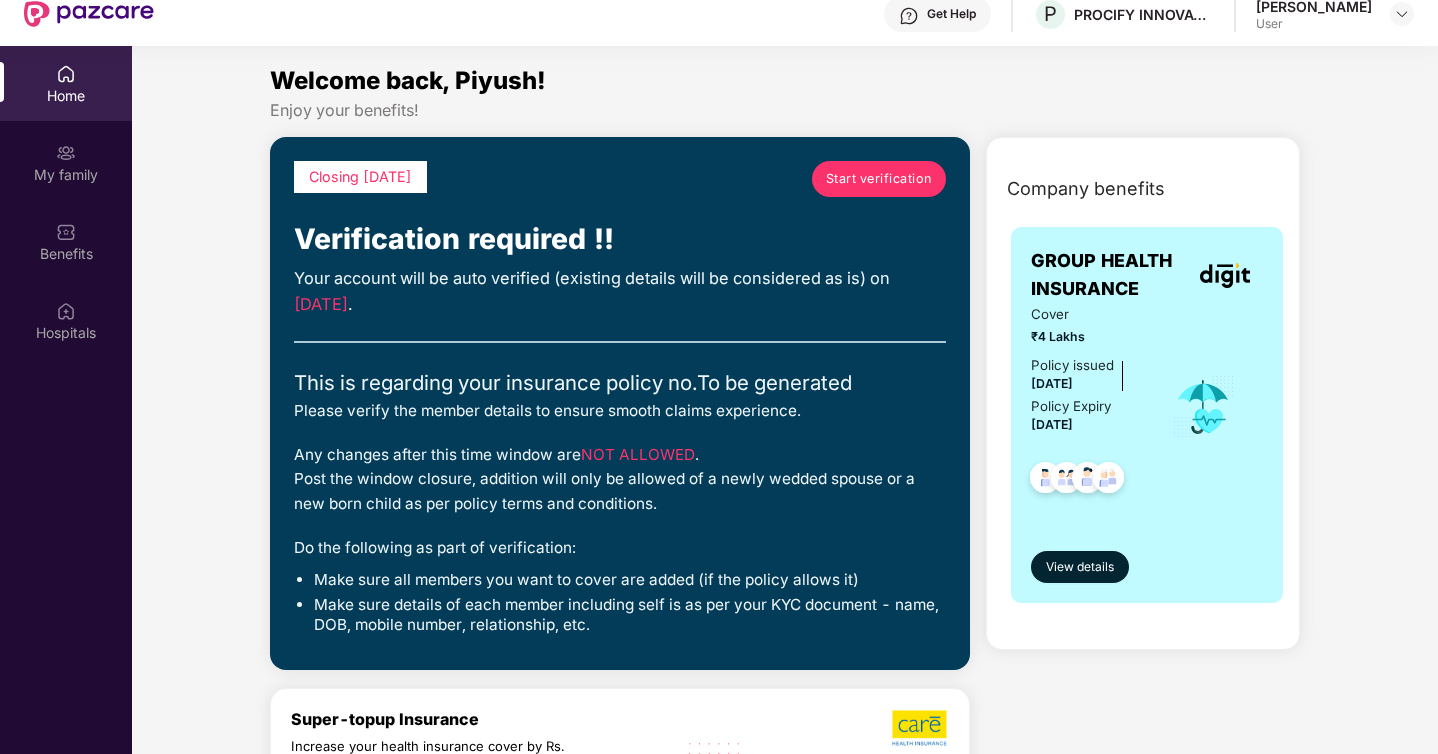 click on "Start verification" at bounding box center [879, 179] 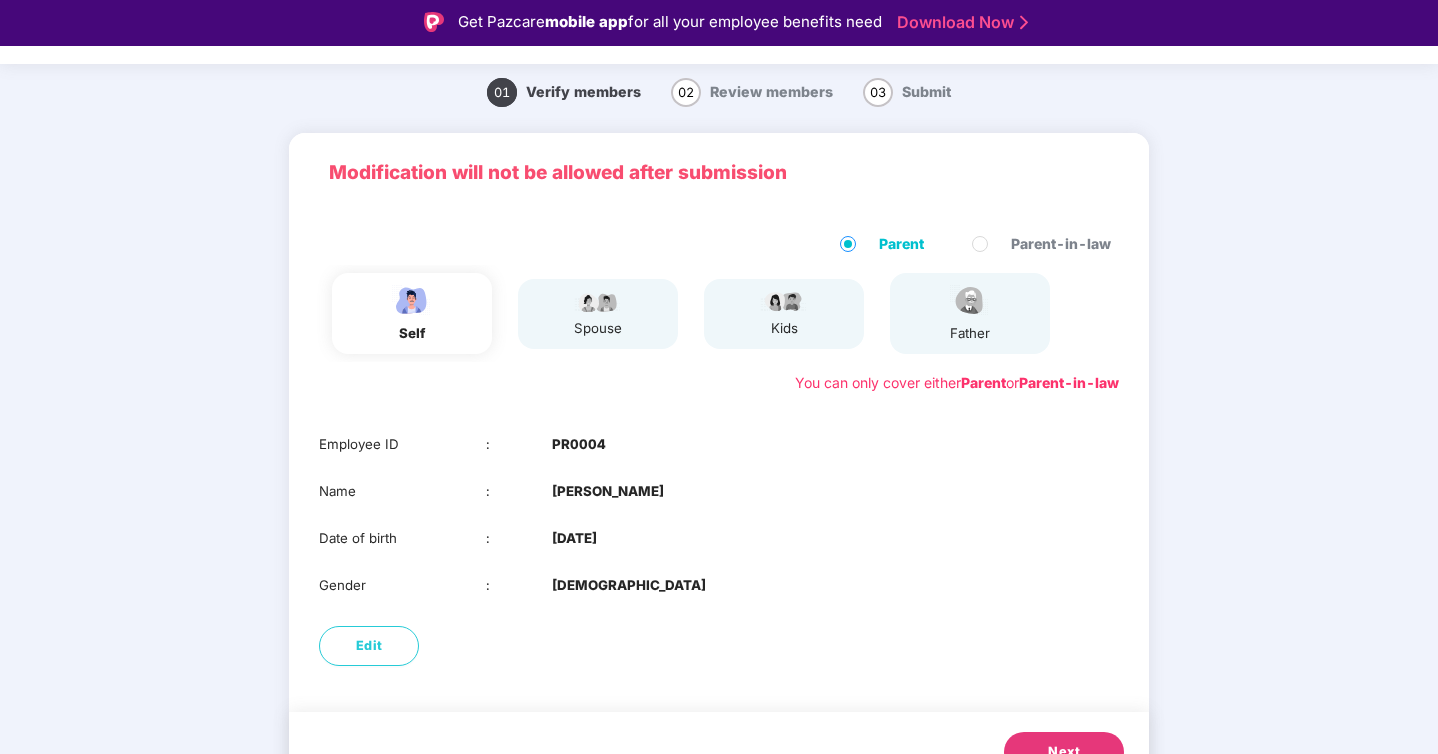 scroll, scrollTop: 70, scrollLeft: 0, axis: vertical 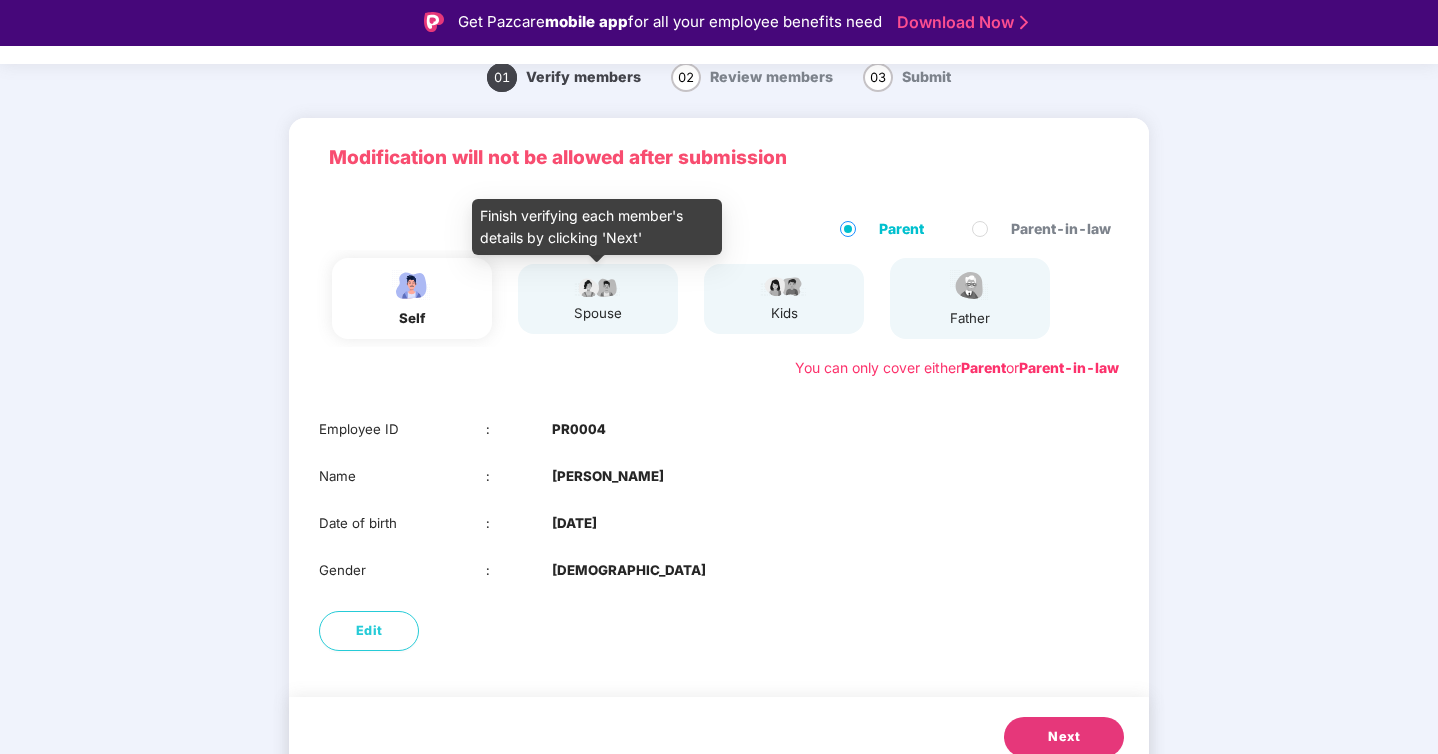 click on "spouse" at bounding box center (598, 313) 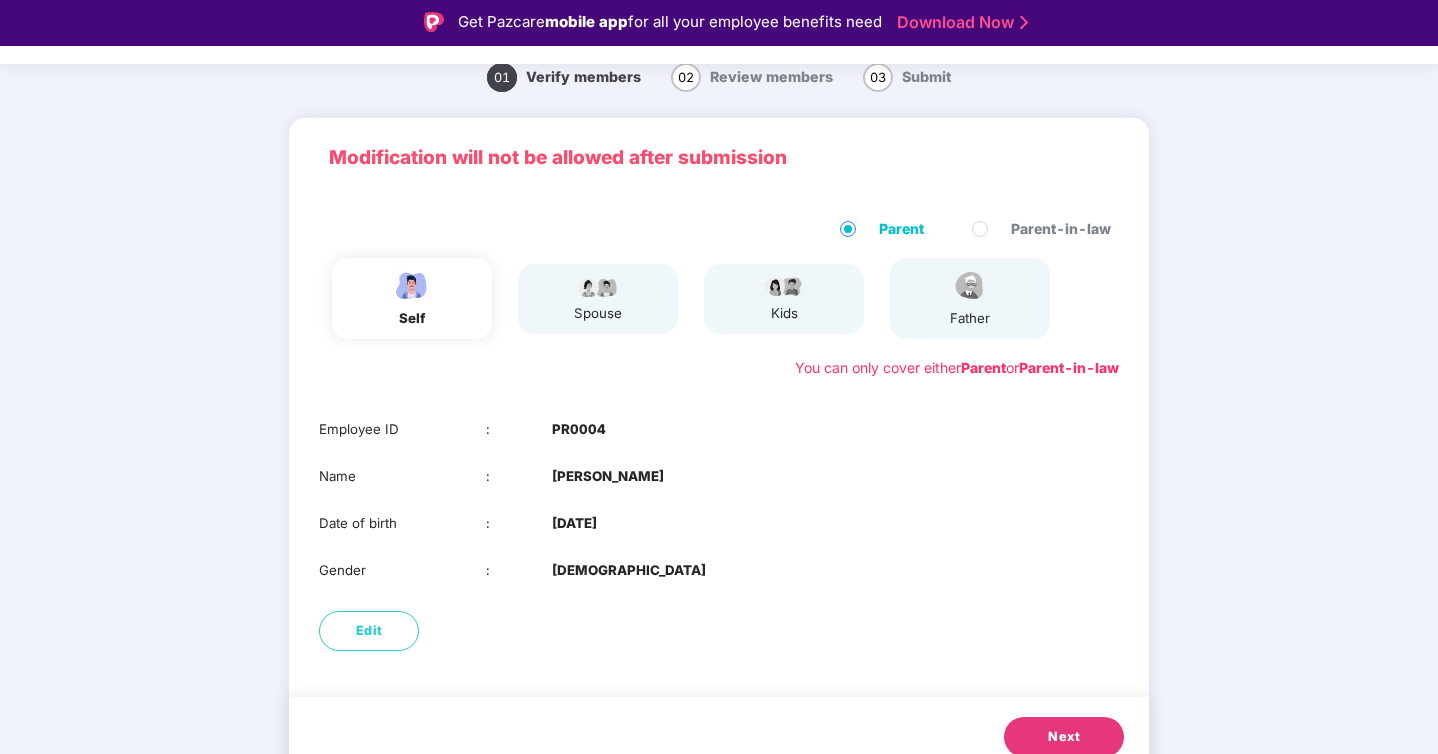 scroll, scrollTop: 93, scrollLeft: 0, axis: vertical 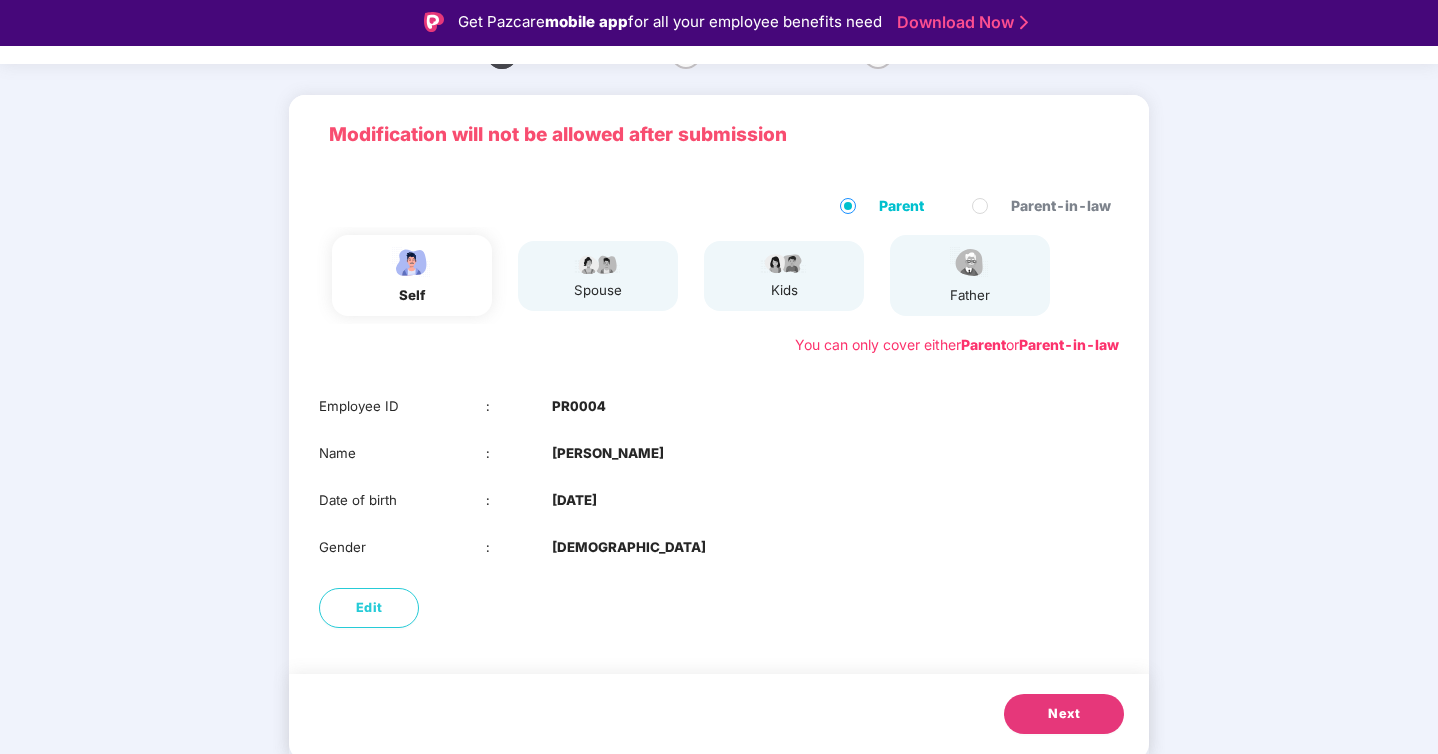 click on "Next" at bounding box center [1064, 714] 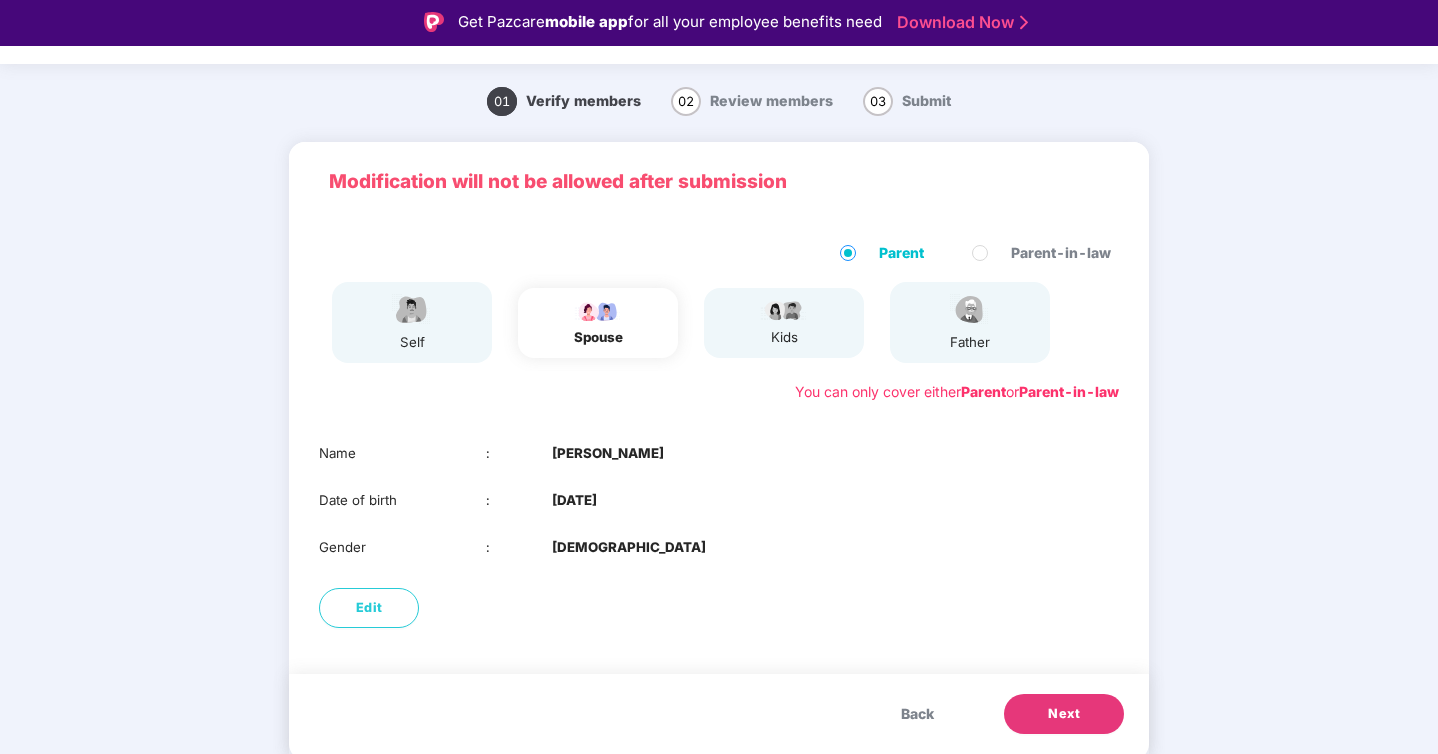 scroll, scrollTop: 48, scrollLeft: 0, axis: vertical 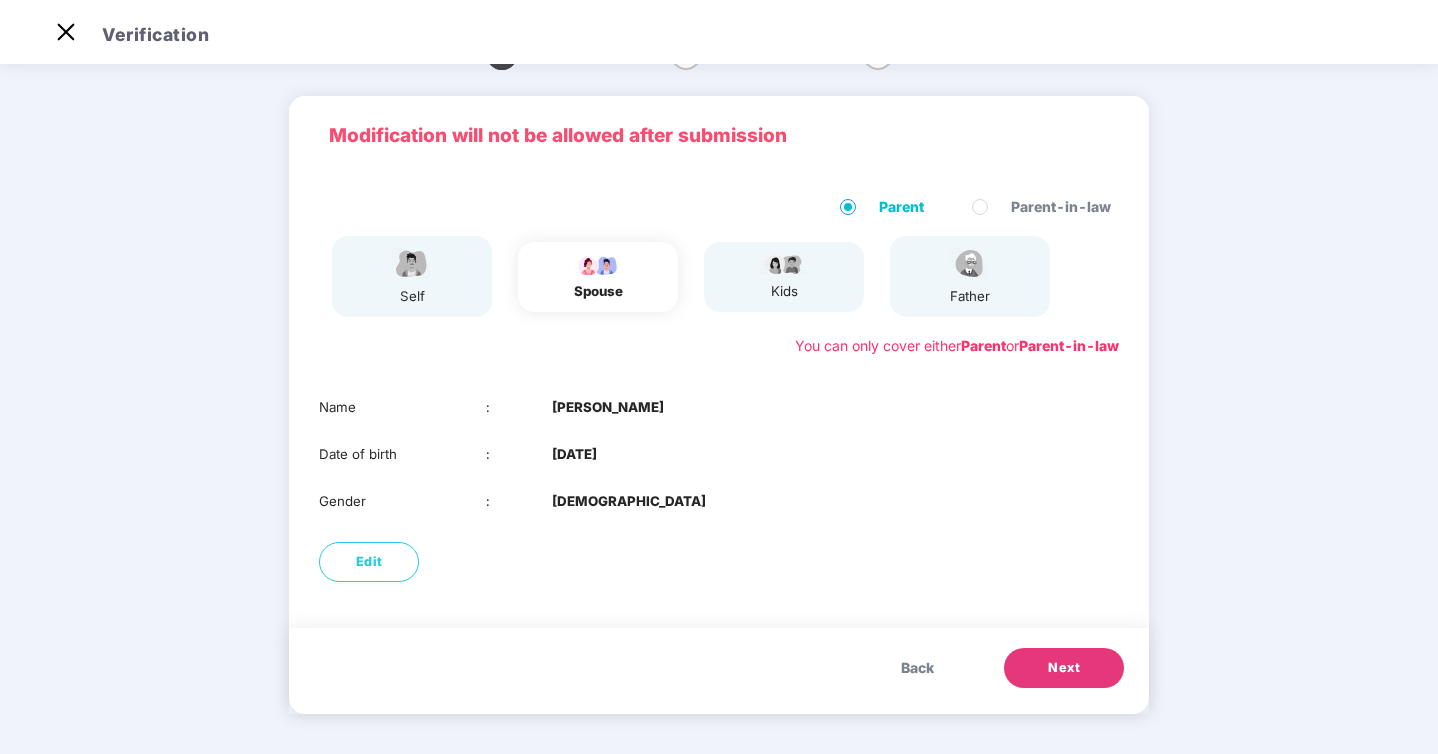 click on "Next" at bounding box center (1064, 668) 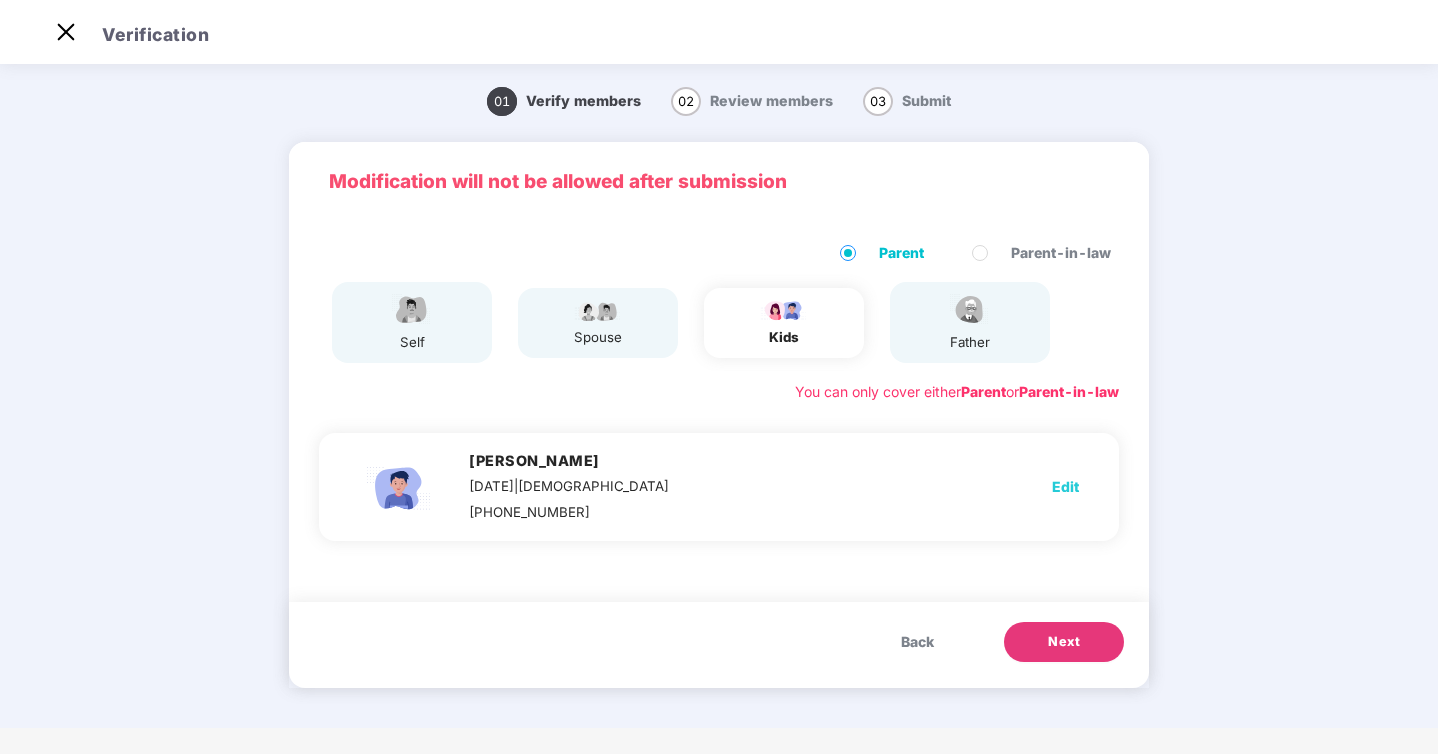 click on "[PERSON_NAME] [DATE]  |  [DEMOGRAPHIC_DATA] [PHONE_NUMBER]   Edit" at bounding box center [719, 487] 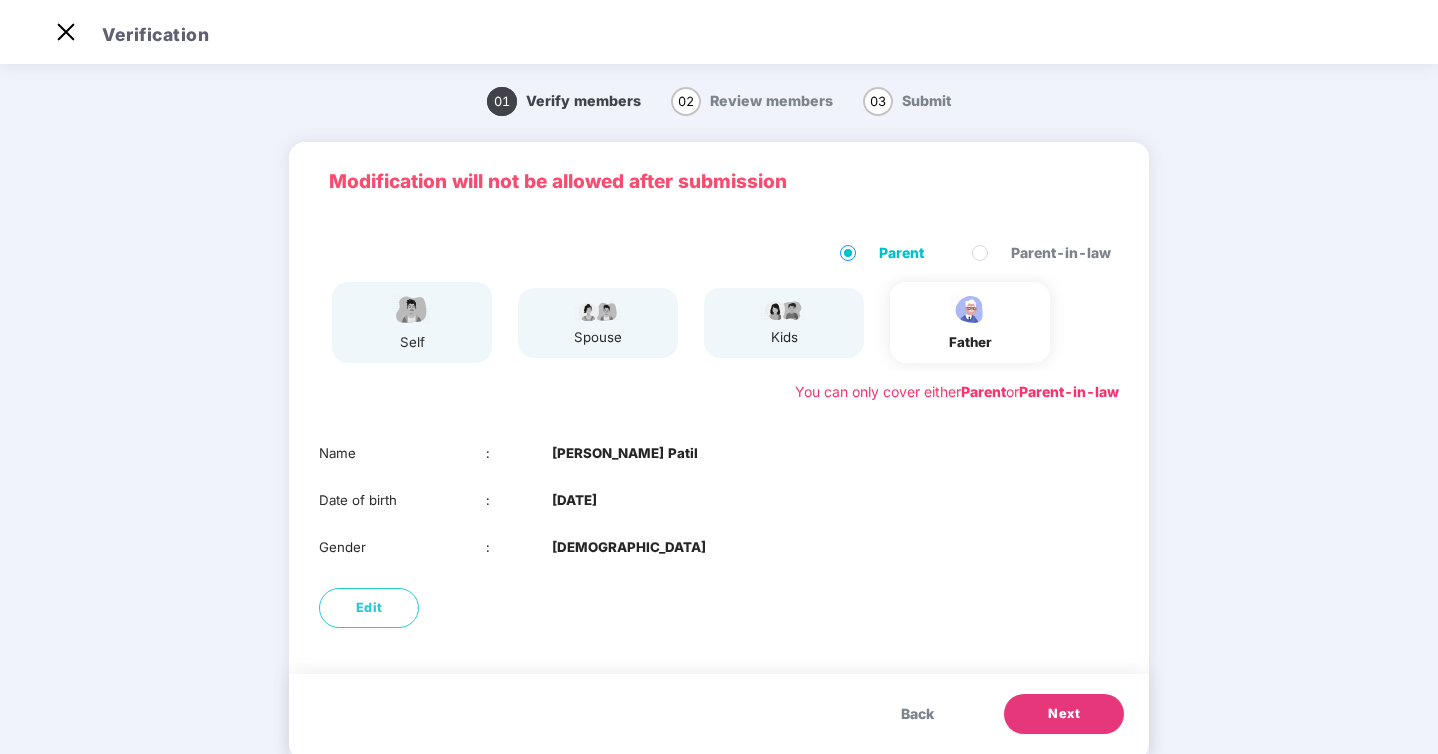 scroll, scrollTop: 46, scrollLeft: 0, axis: vertical 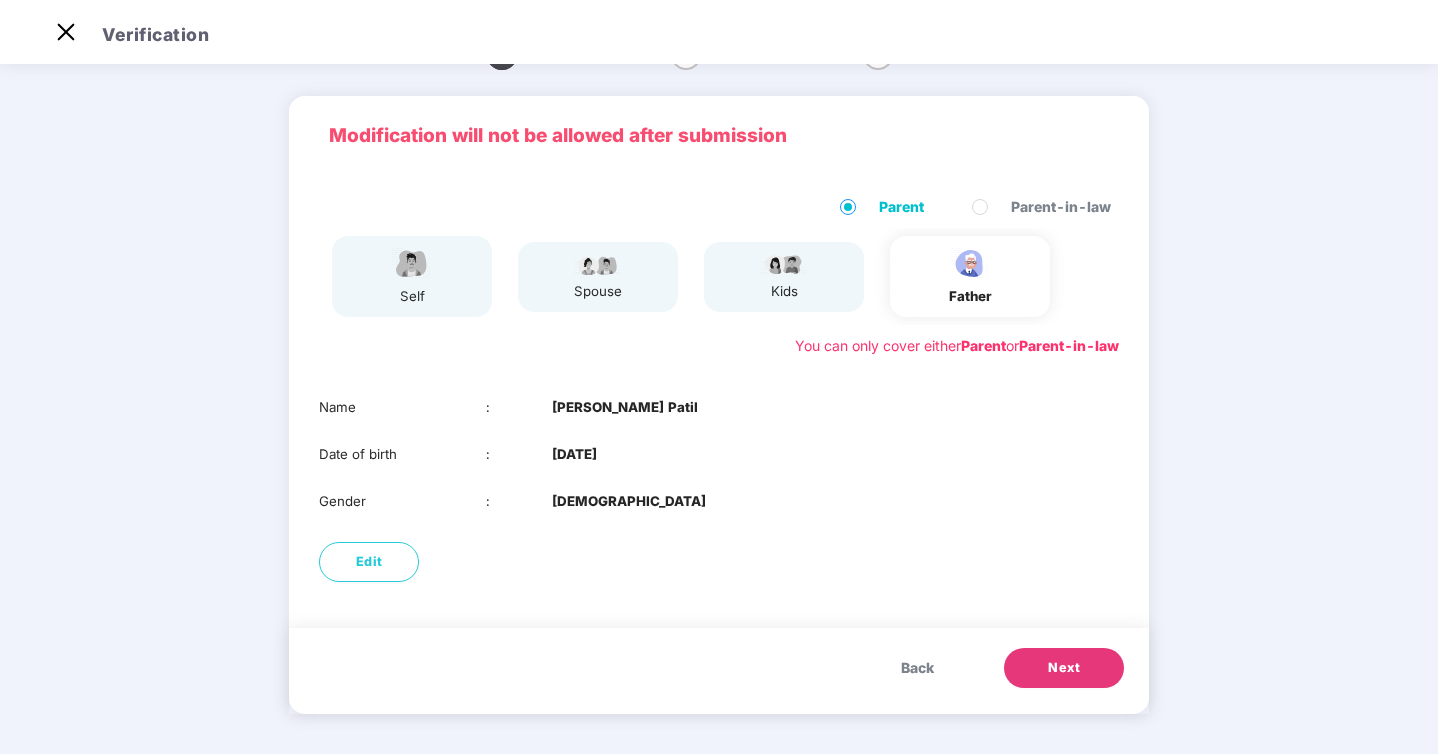 click on "Next" at bounding box center (1064, 668) 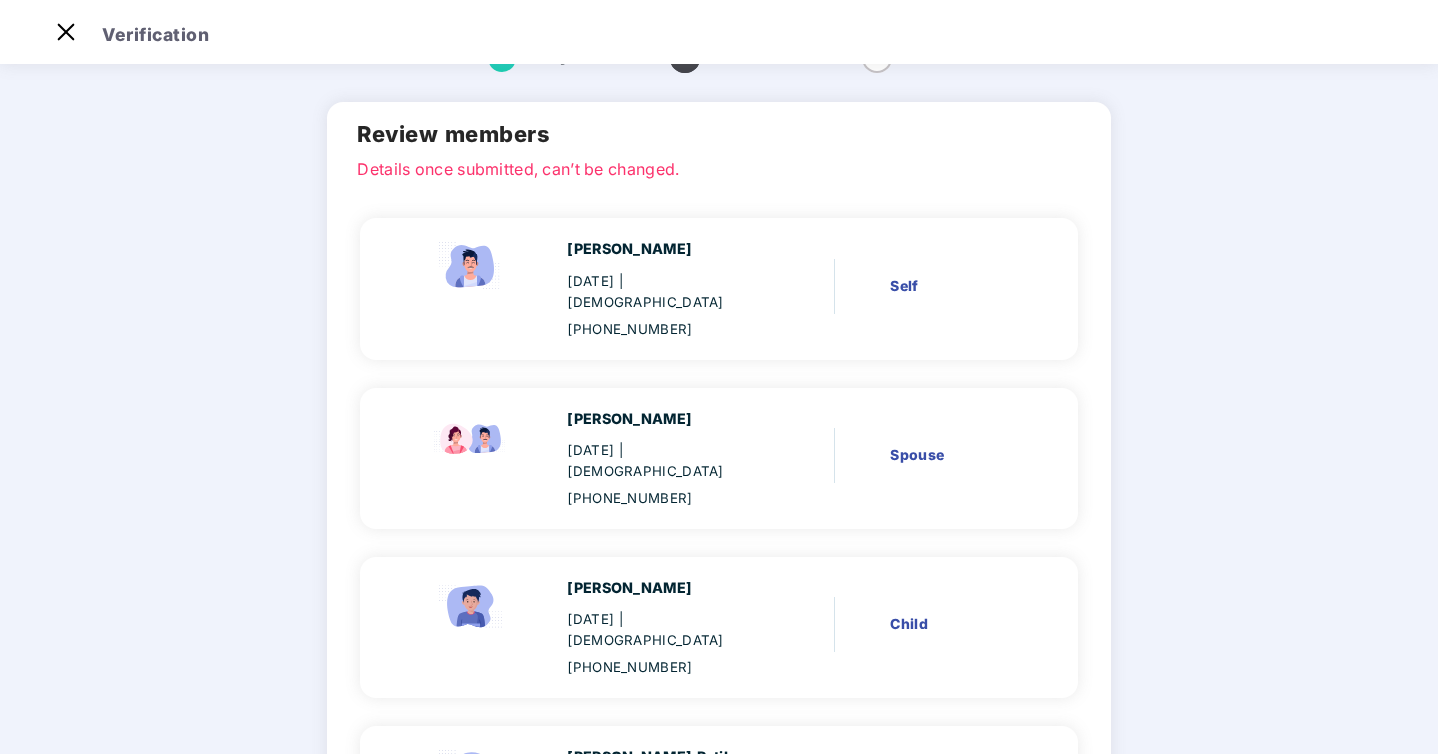 scroll, scrollTop: 244, scrollLeft: 0, axis: vertical 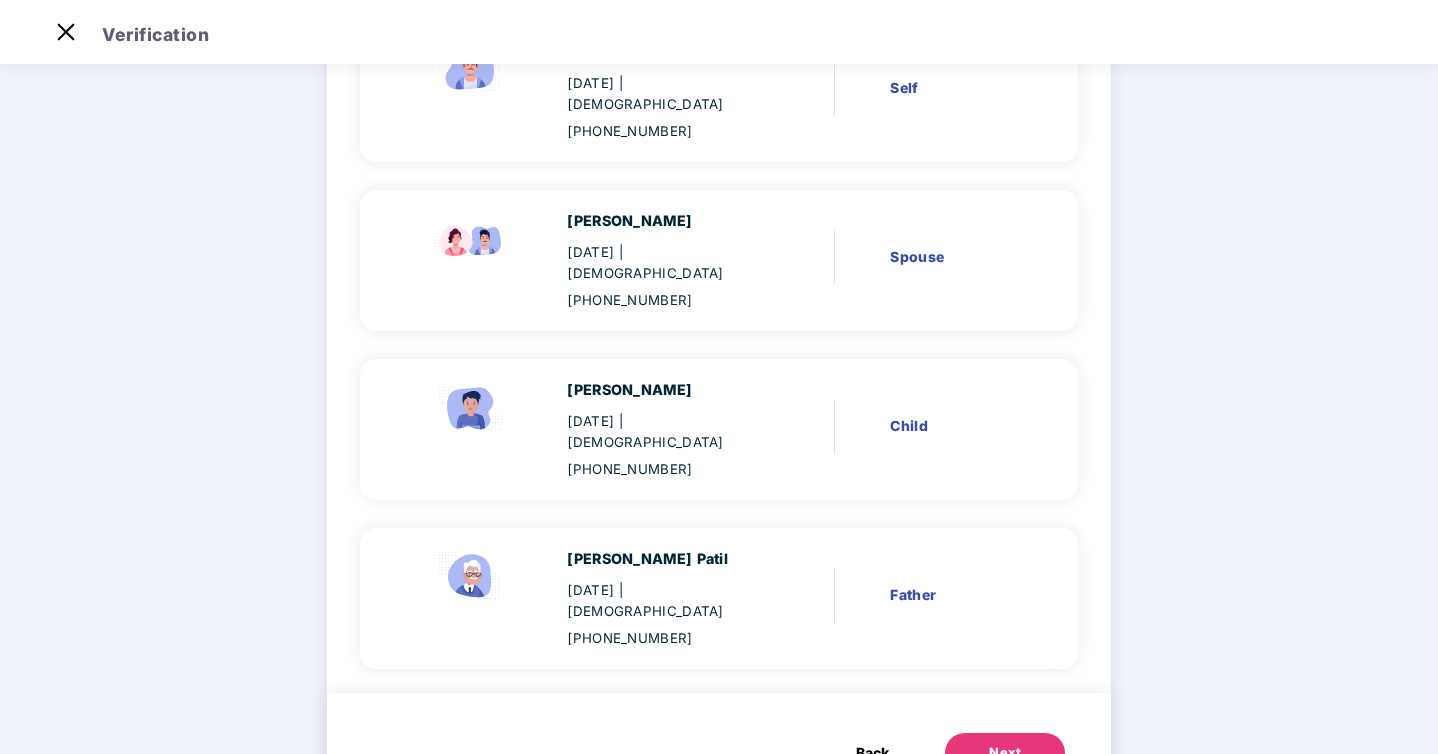 click on "Next" at bounding box center (1005, 753) 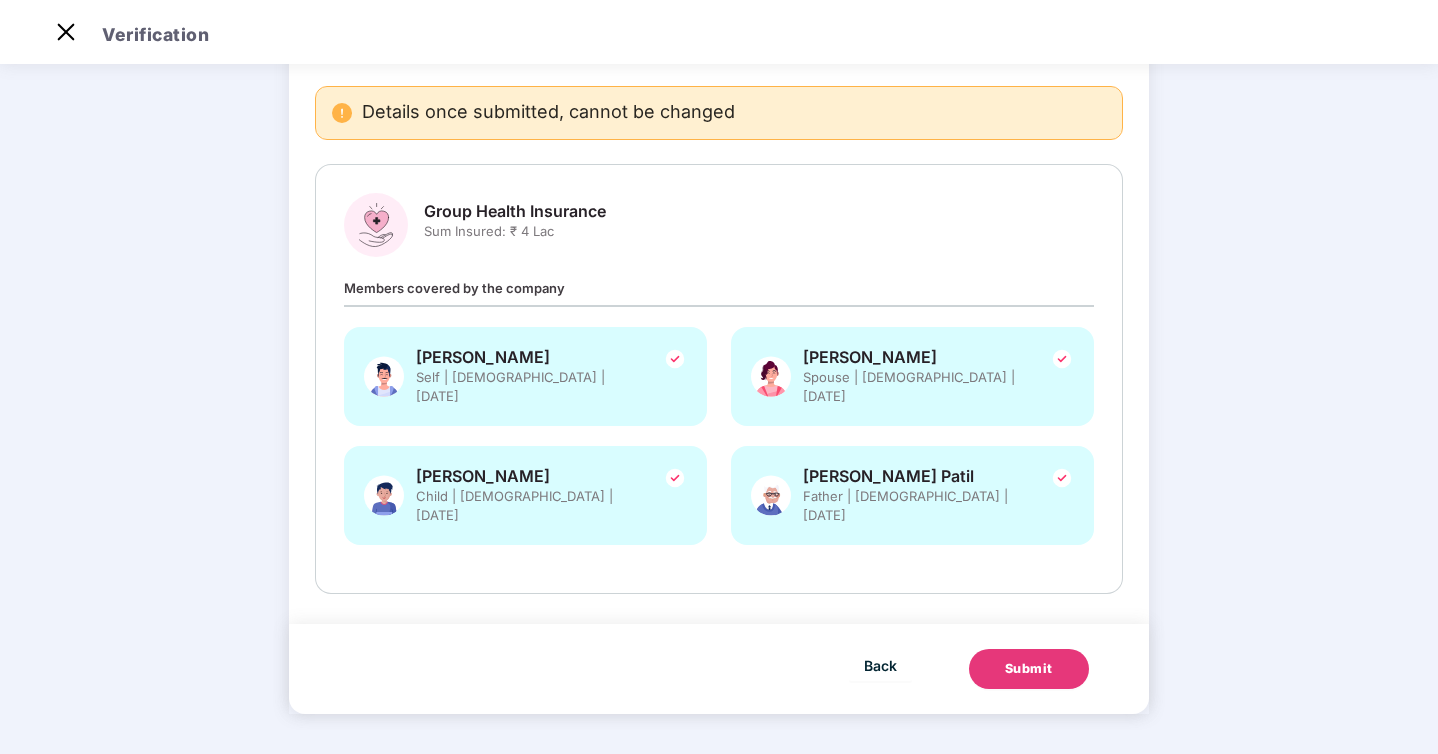 scroll, scrollTop: 0, scrollLeft: 0, axis: both 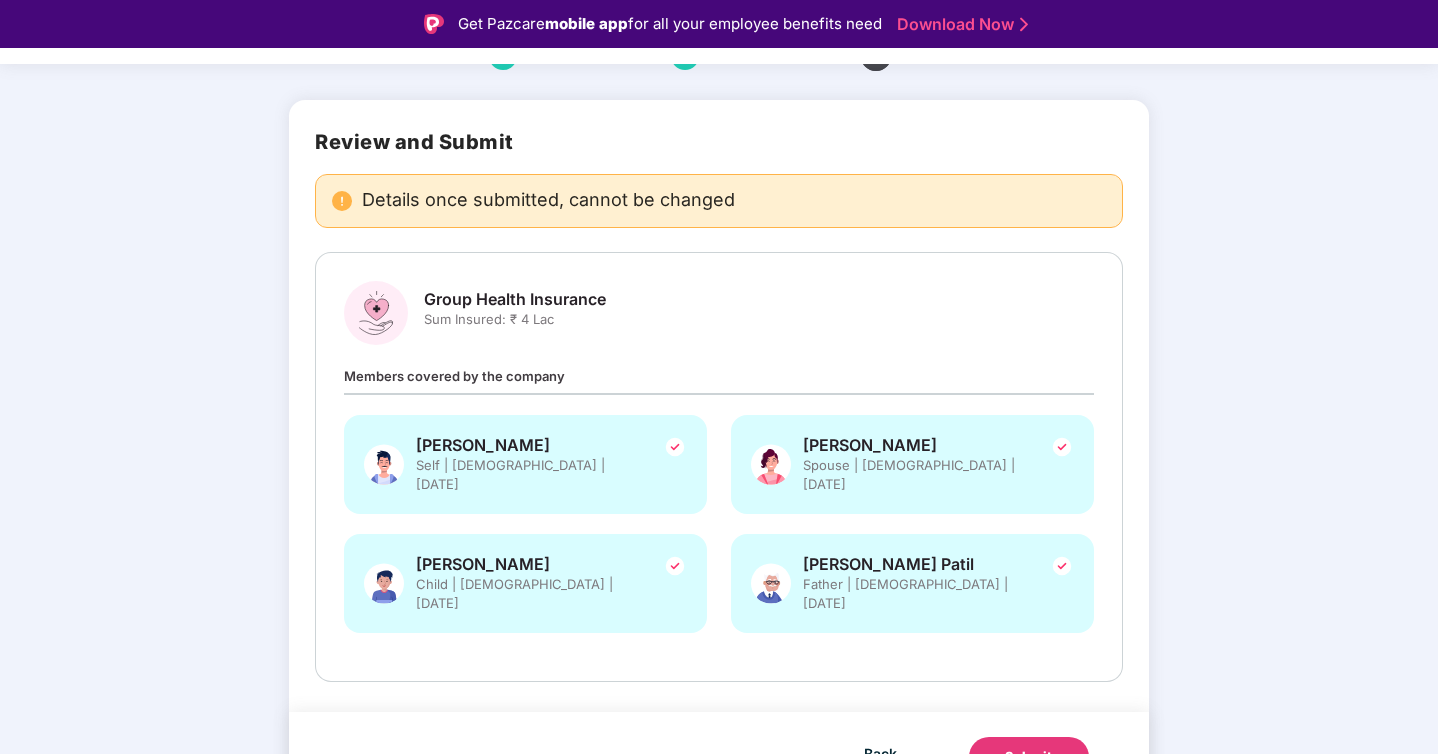 click on "Submit" at bounding box center (1029, 757) 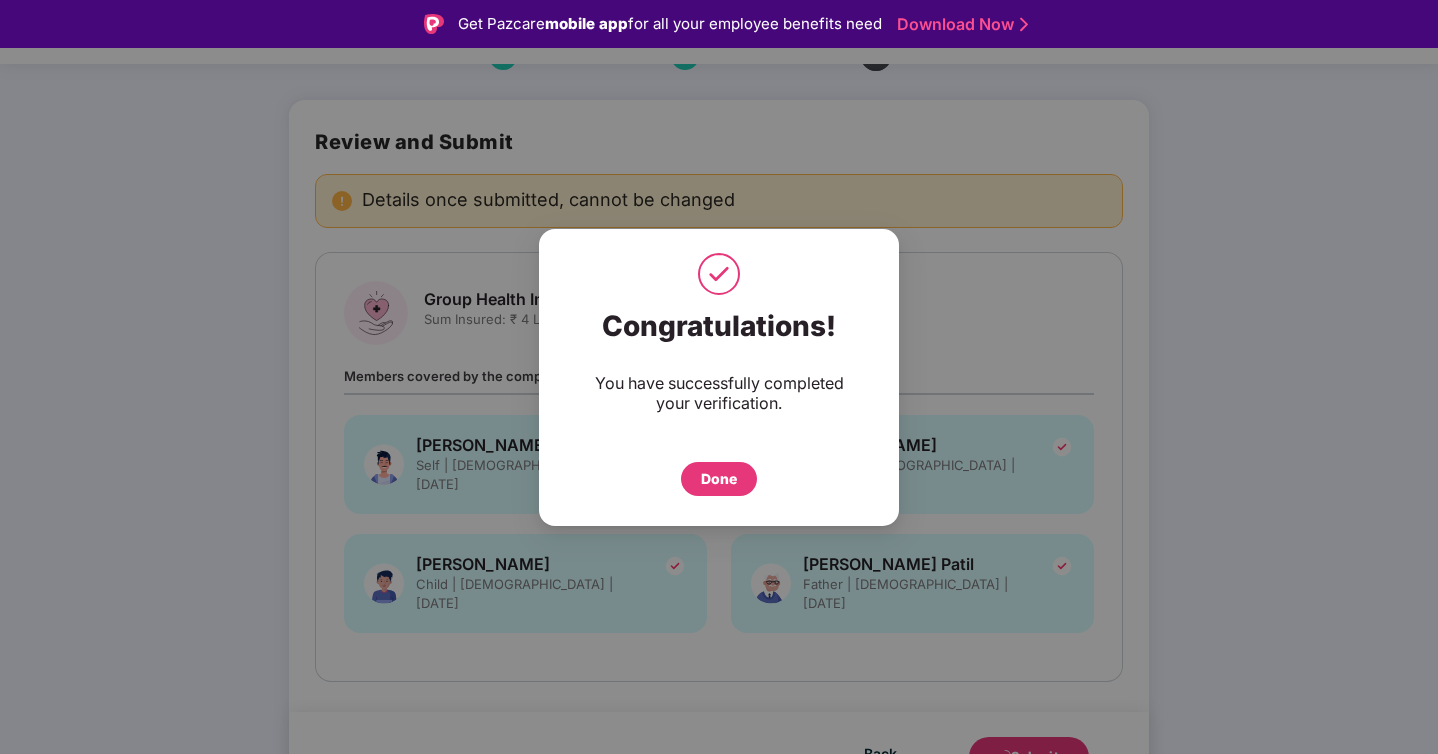 click on "Done" at bounding box center (719, 479) 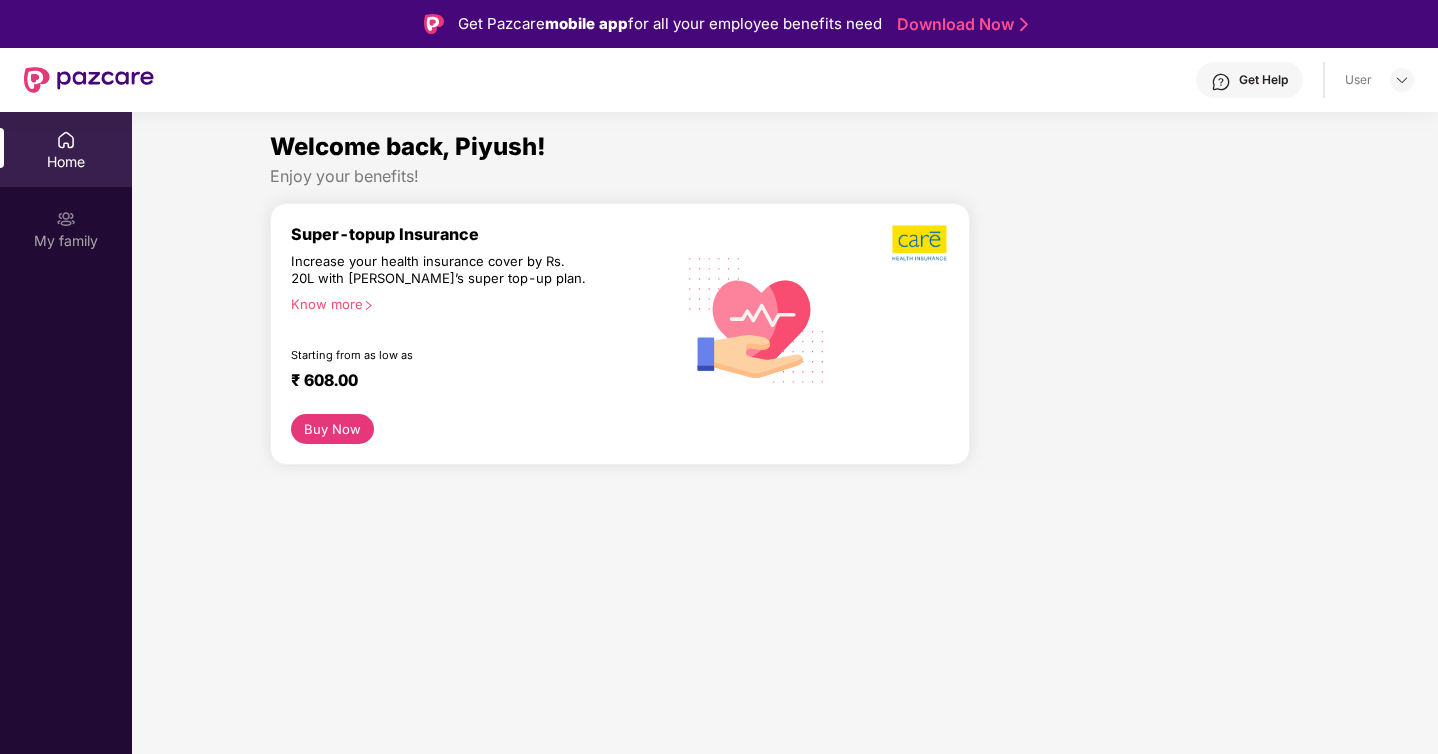 scroll, scrollTop: 0, scrollLeft: 0, axis: both 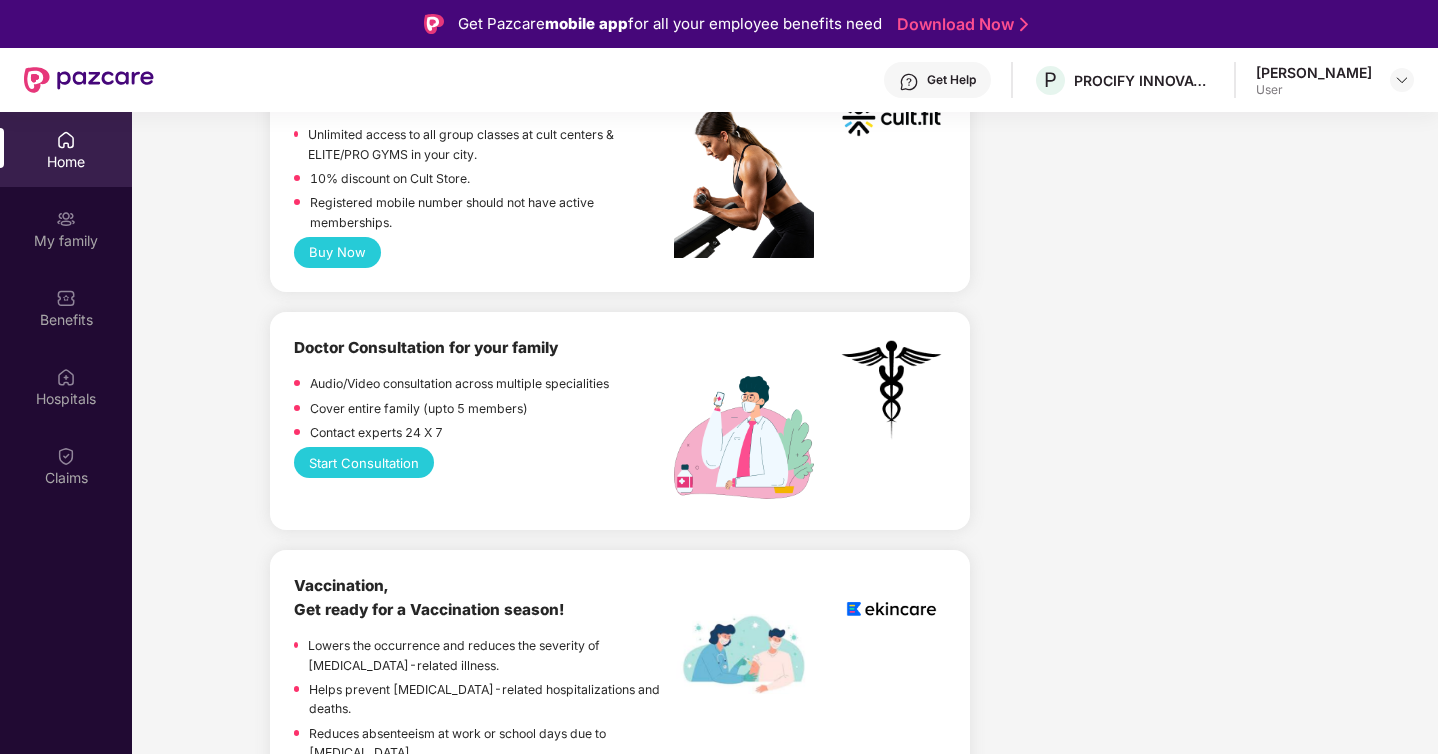 click on "Start Consultation" at bounding box center [364, 462] 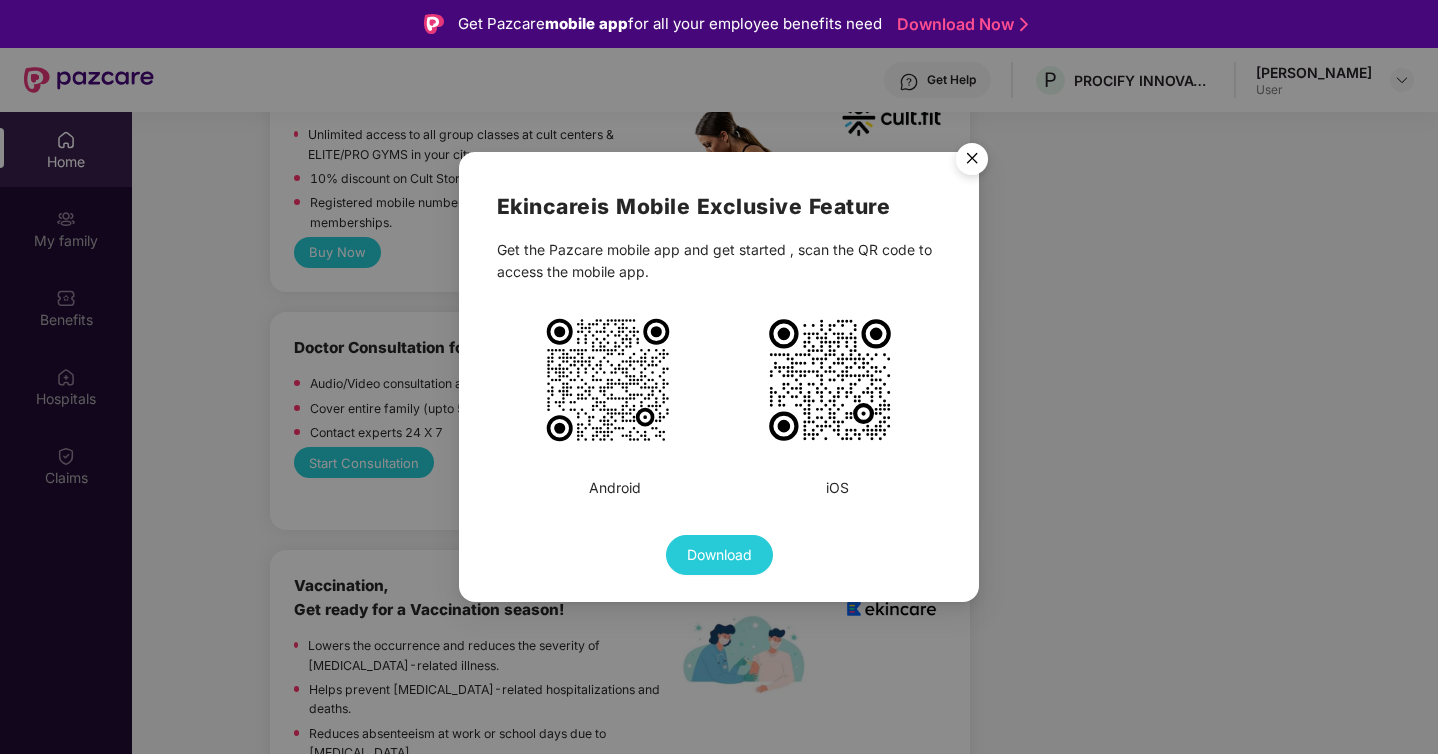 click at bounding box center (972, 162) 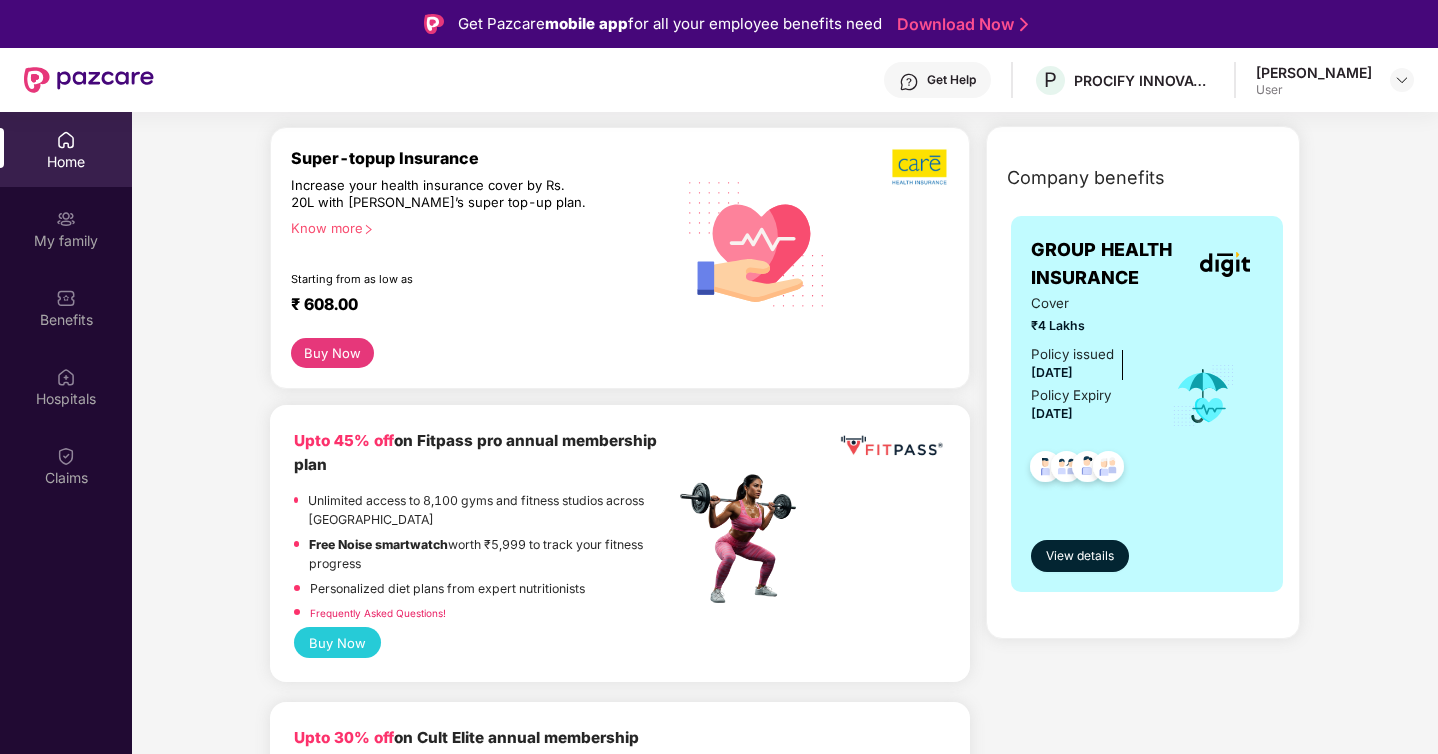 scroll, scrollTop: 245, scrollLeft: 0, axis: vertical 